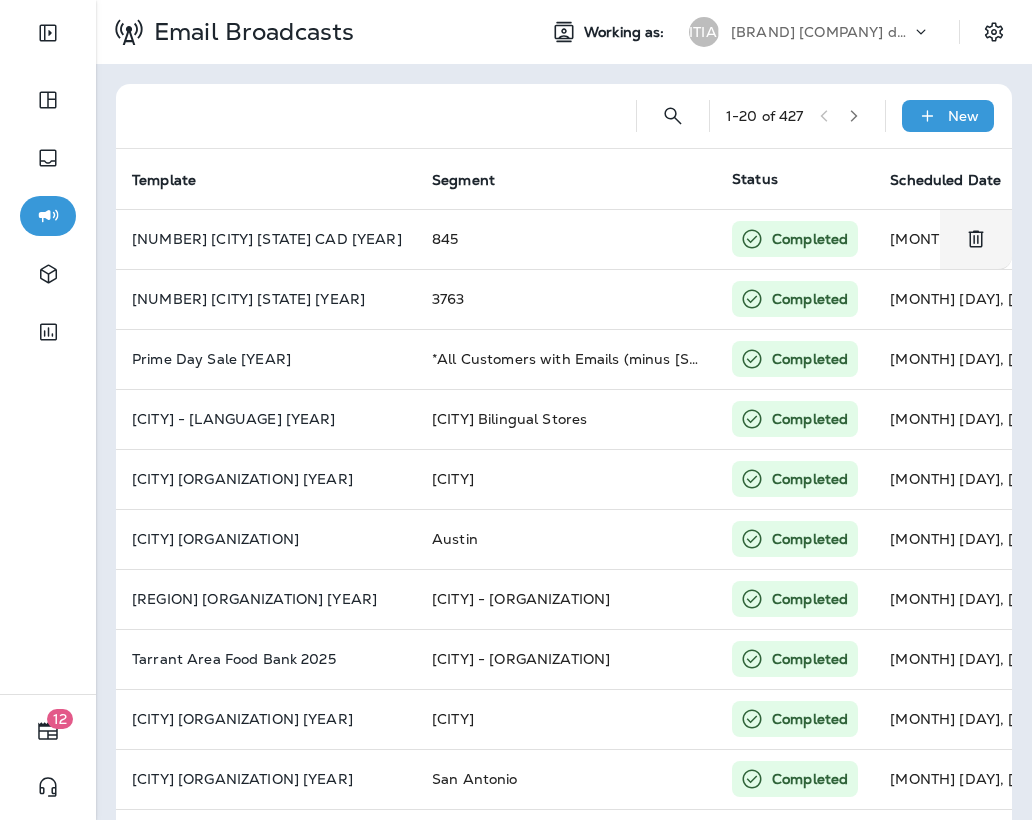 scroll, scrollTop: 0, scrollLeft: 0, axis: both 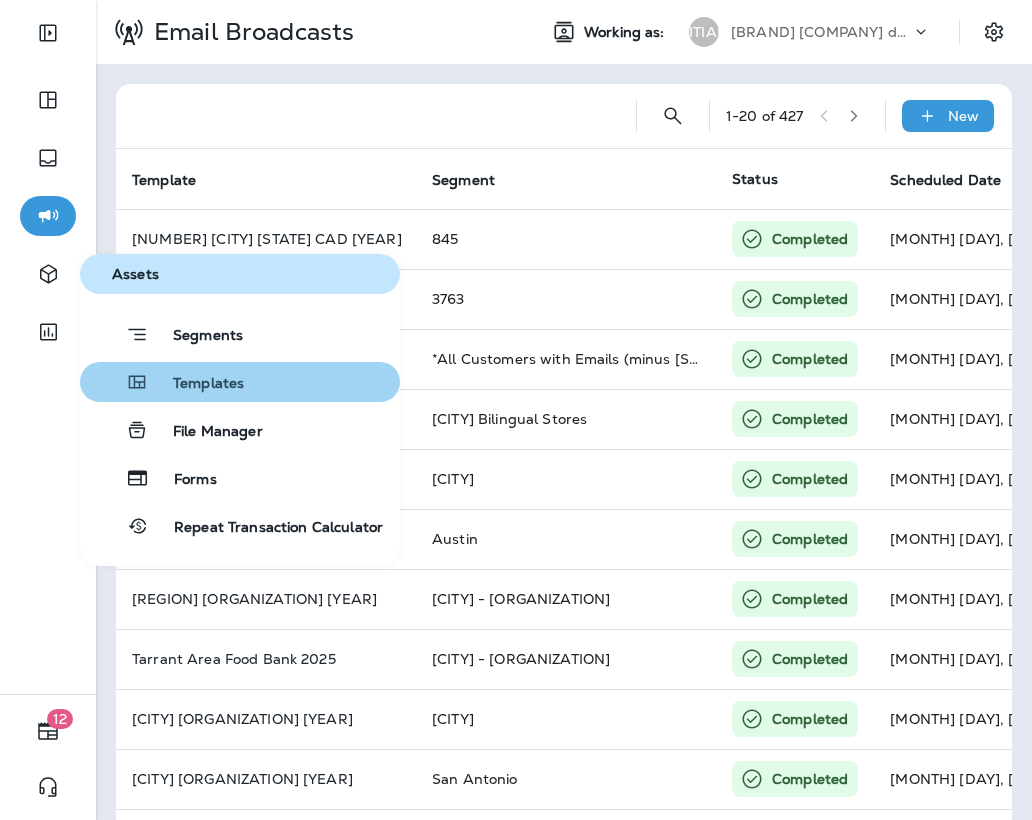click on "Templates" at bounding box center [240, 382] 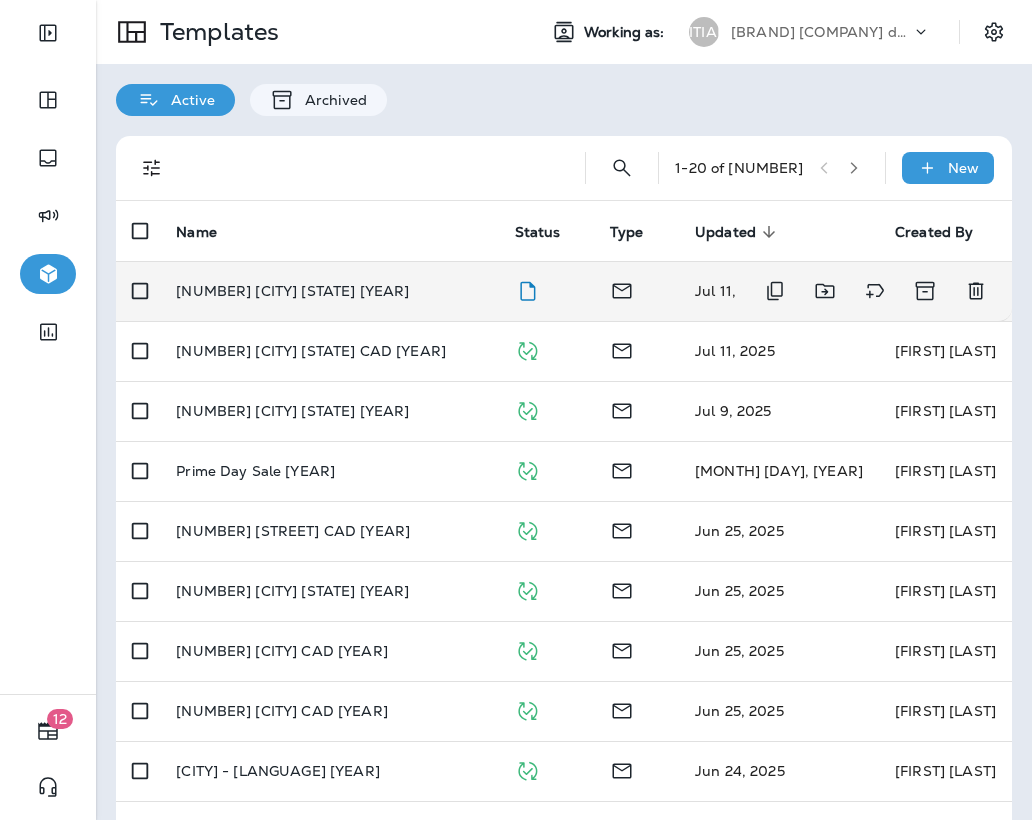 click on "[NUMBER] [CITY] [STATE] [YEAR]" at bounding box center [292, 291] 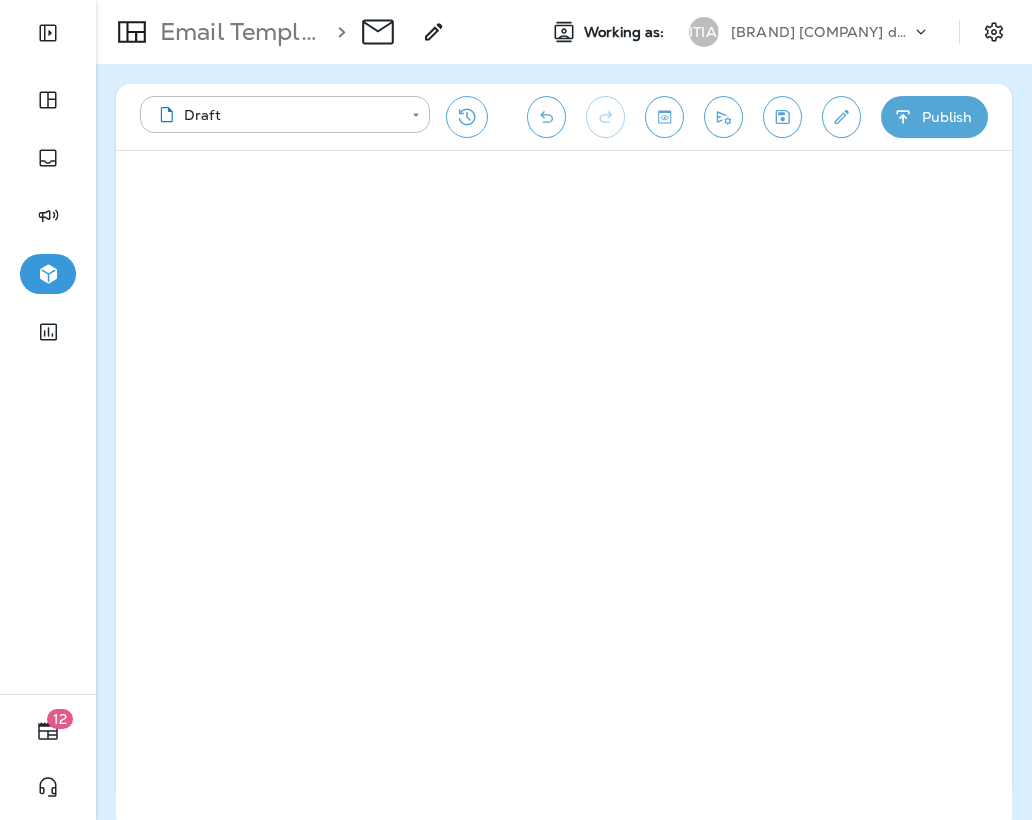 click on "Publish" at bounding box center (934, 117) 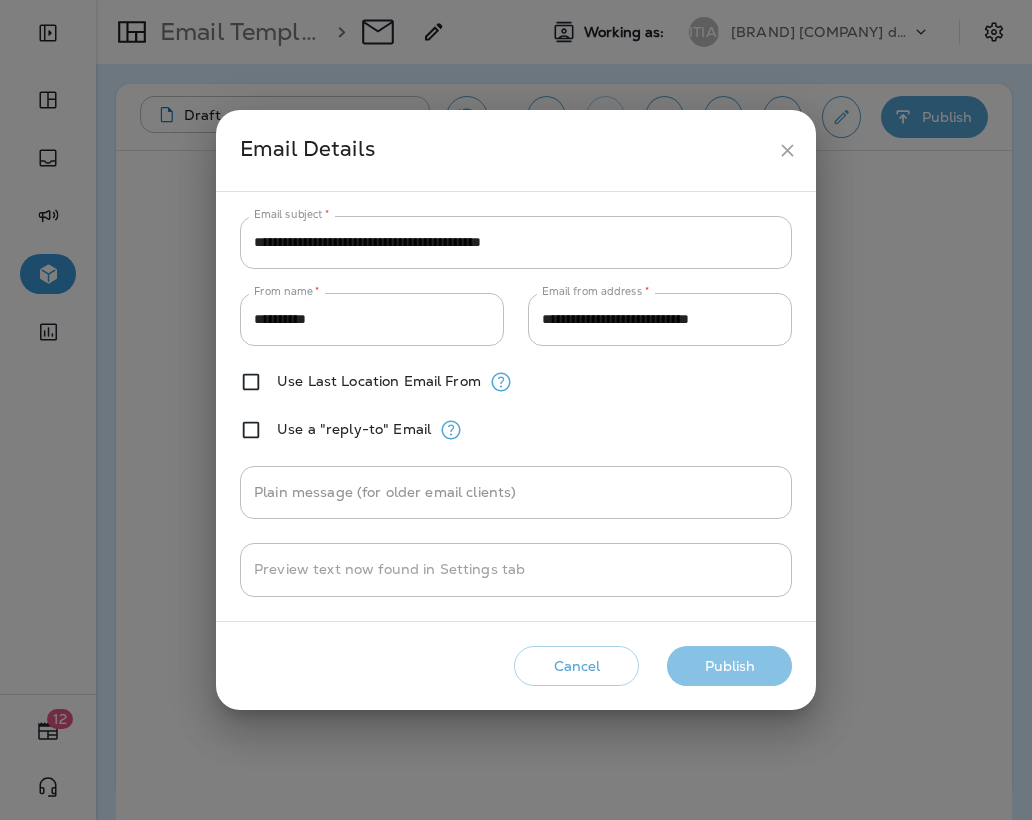 click on "Publish" at bounding box center (729, 666) 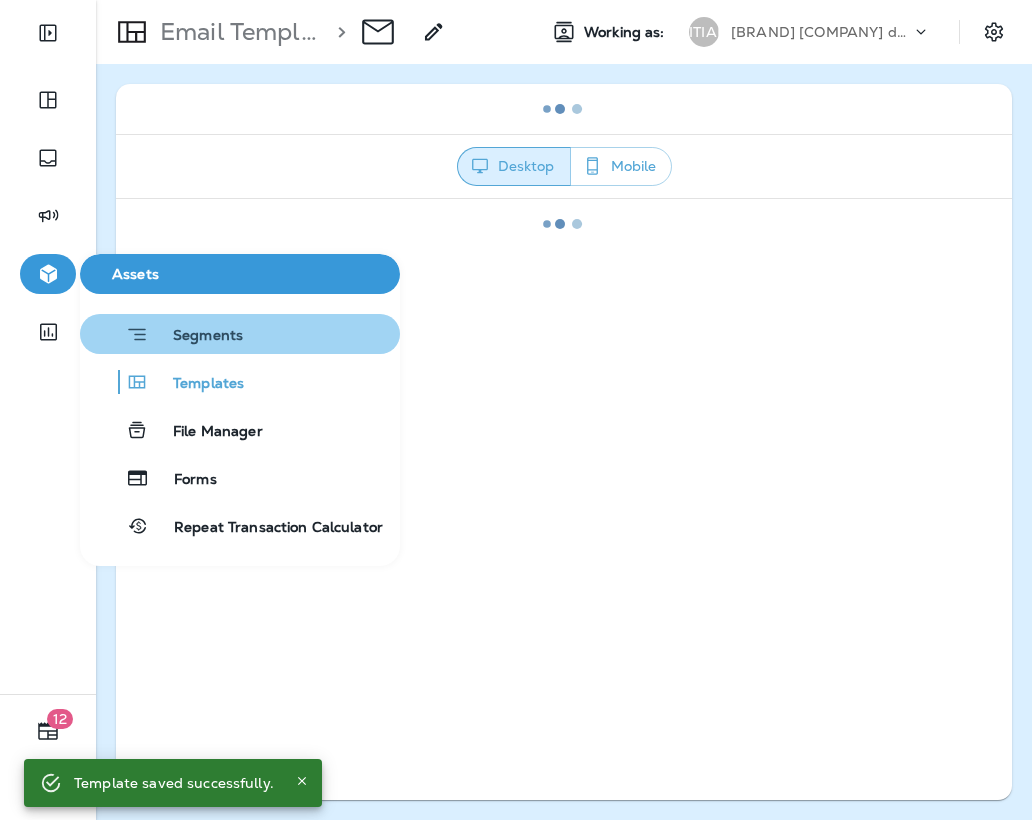 click on "Segments" at bounding box center (196, 337) 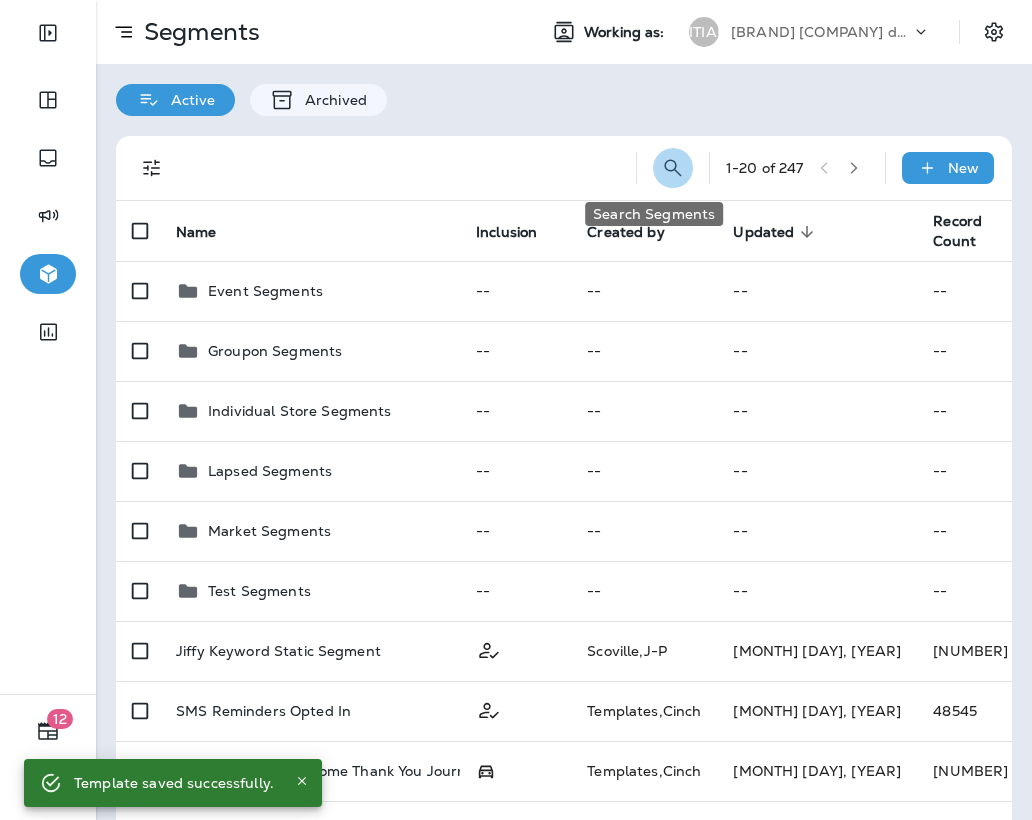 click 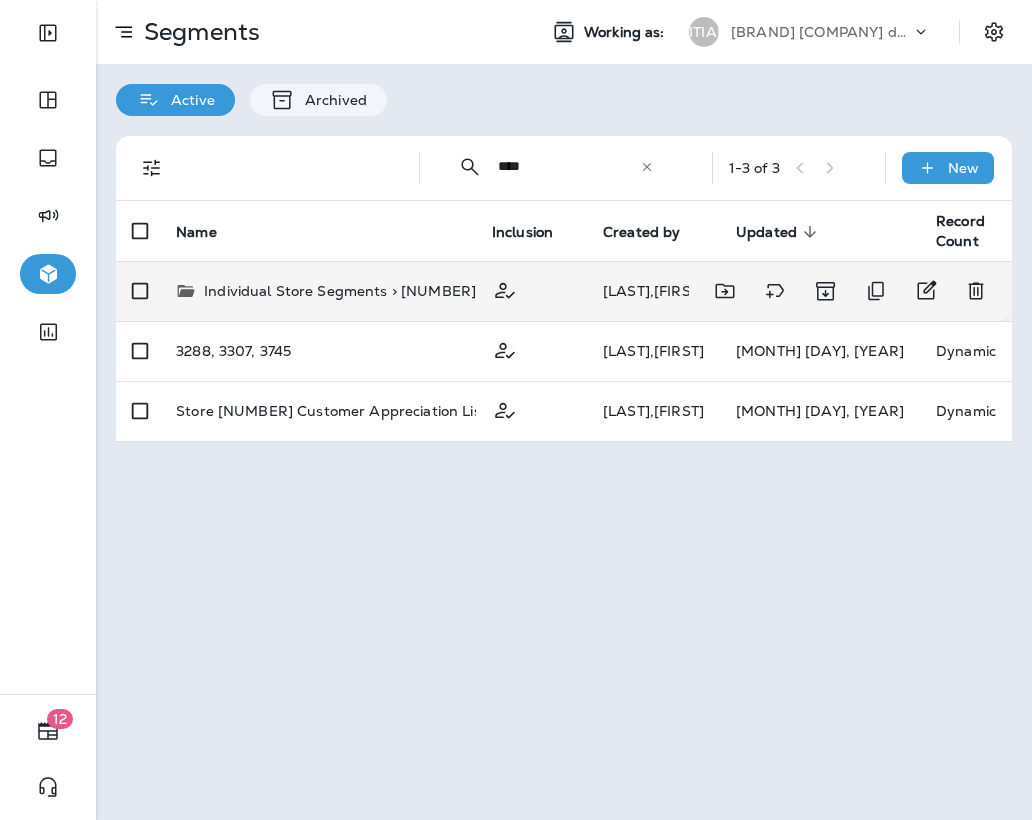 type on "****" 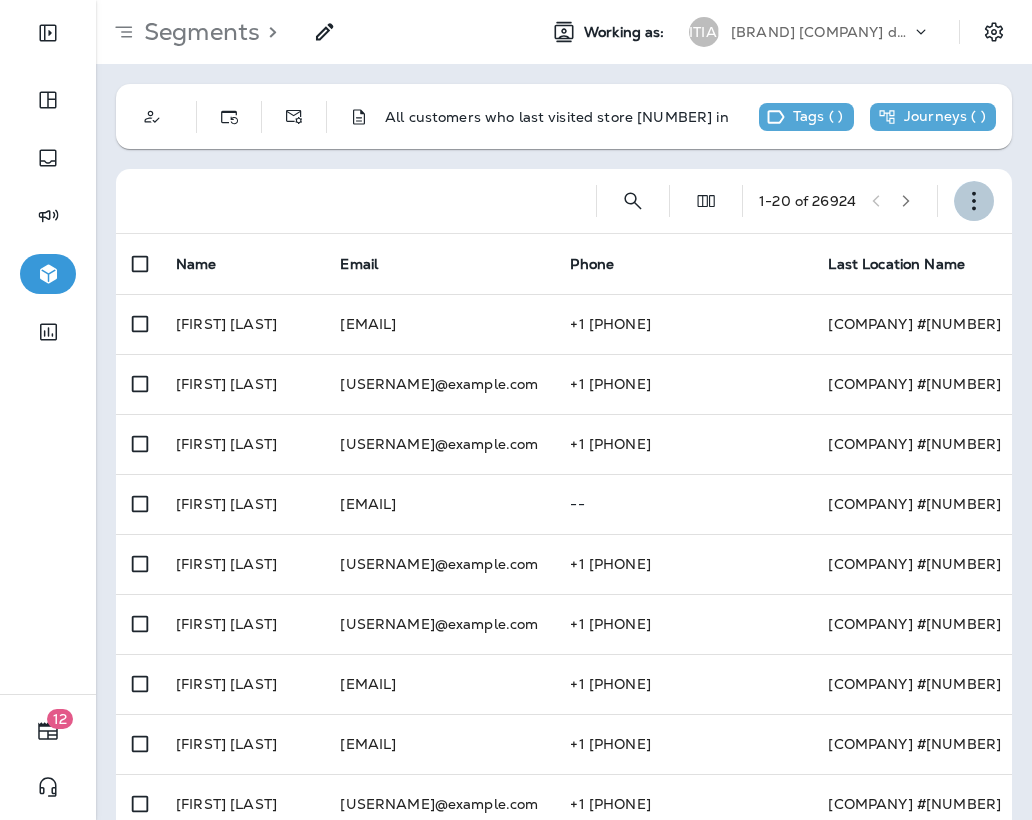 click at bounding box center [974, 201] 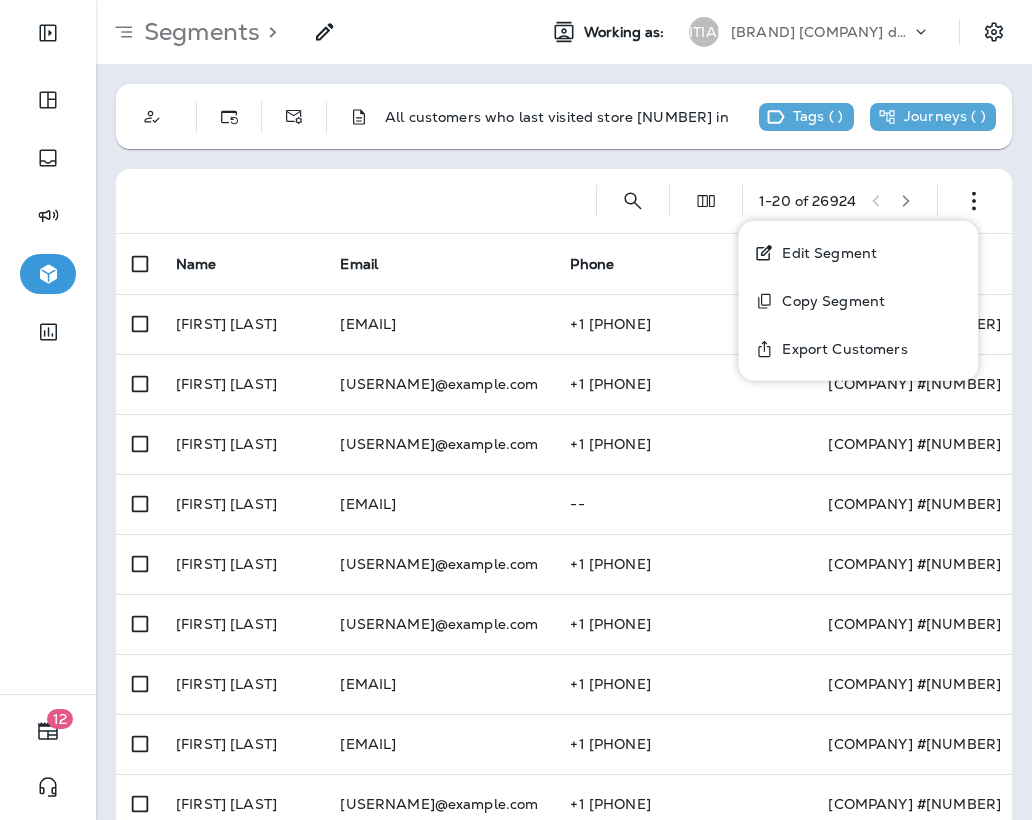 click on "Edit Segment" at bounding box center (825, 253) 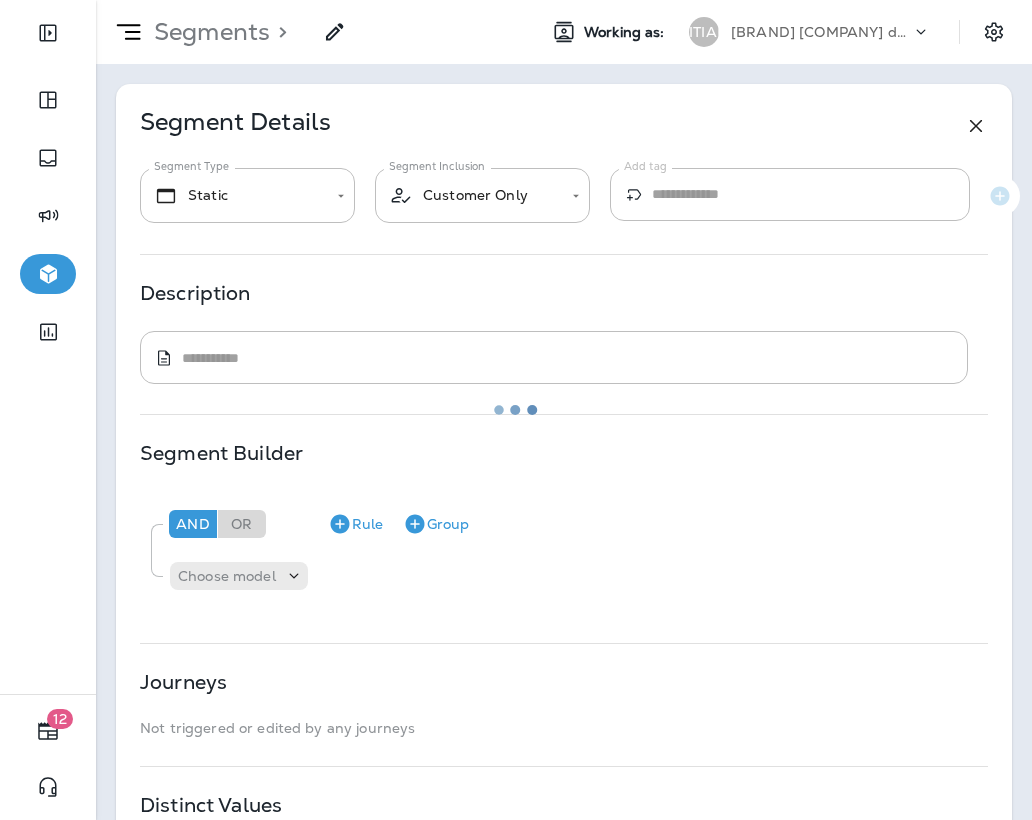 type on "*******" 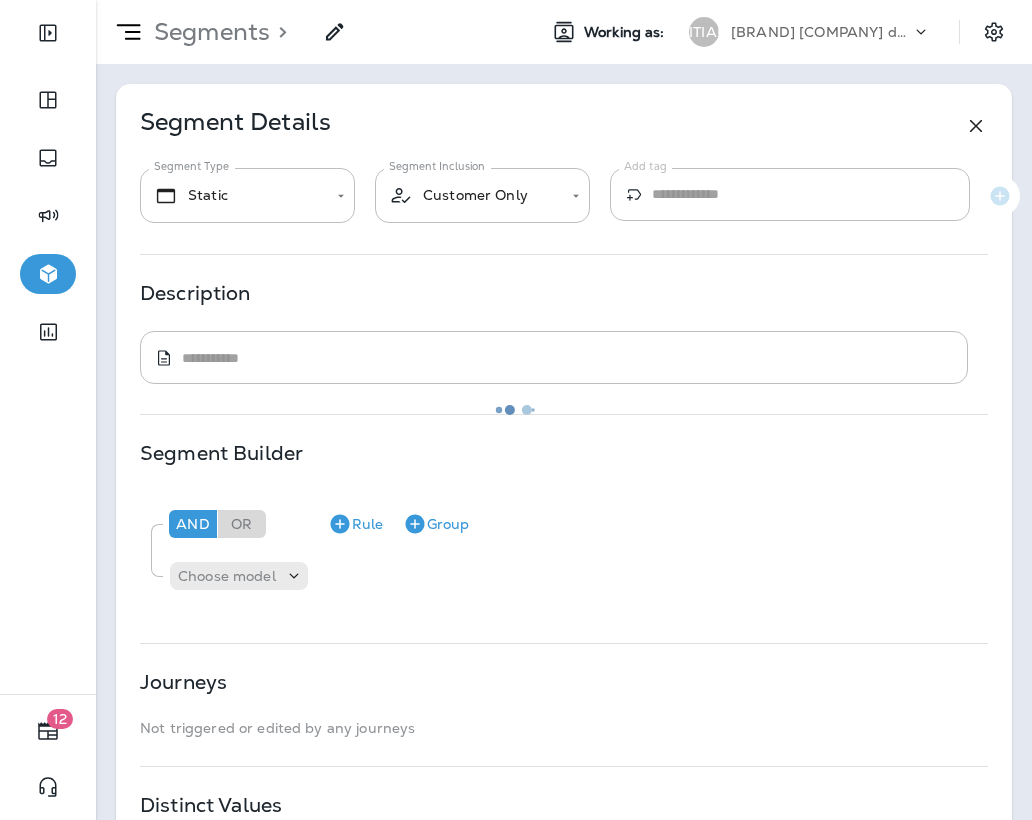 type on "**********" 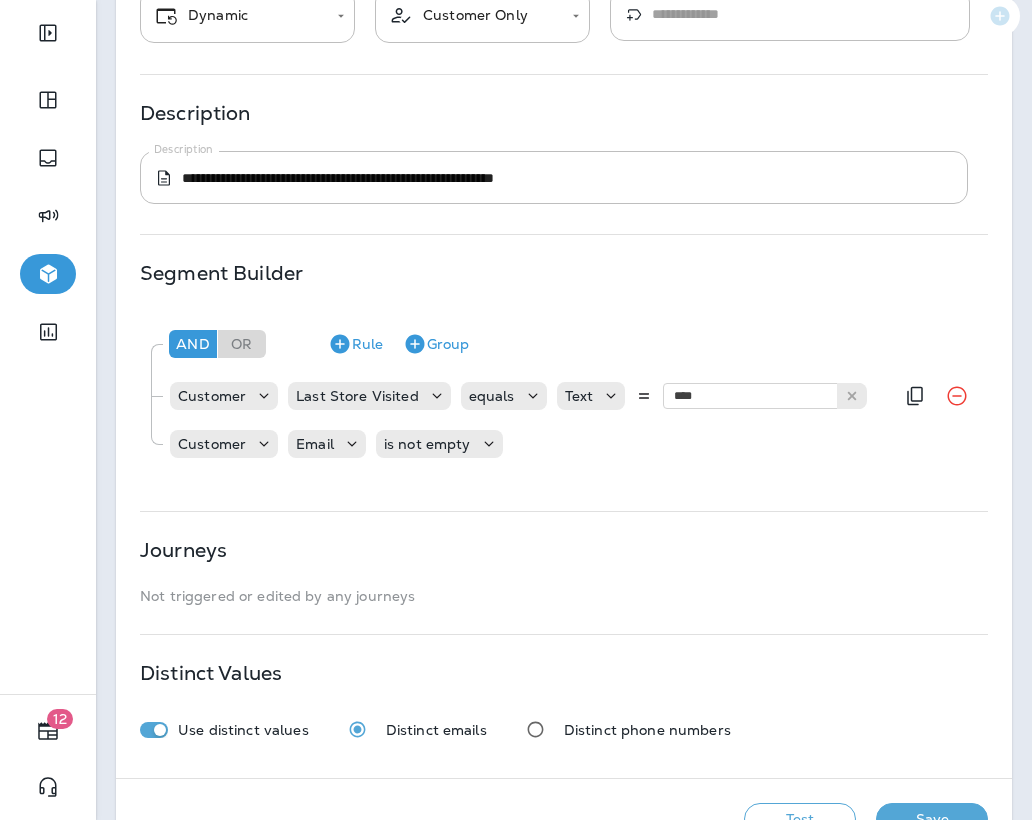 scroll, scrollTop: 243, scrollLeft: 0, axis: vertical 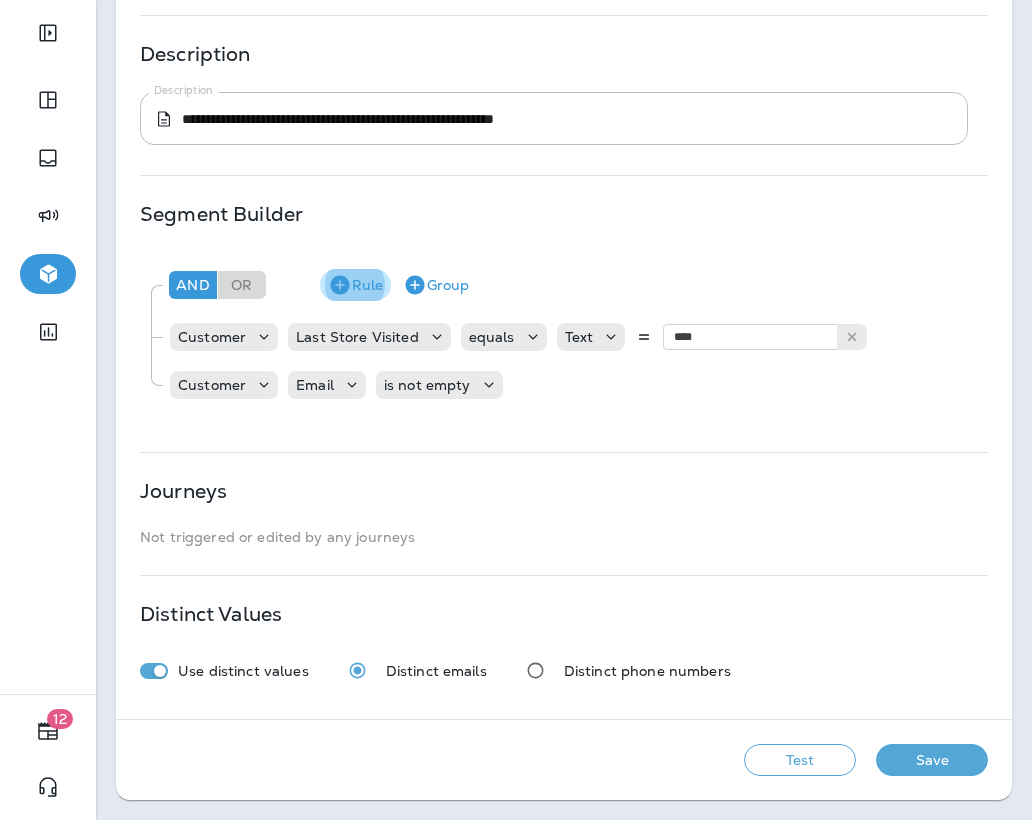 click on "Rule" at bounding box center [355, 285] 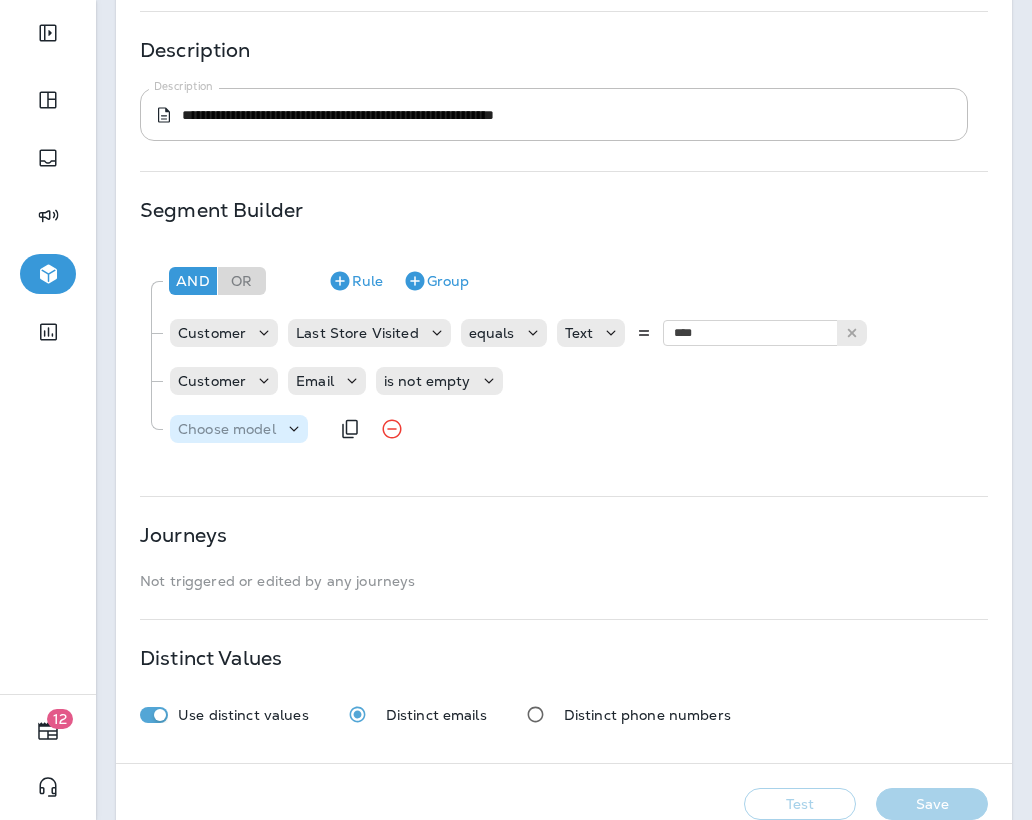 click on "Choose model" at bounding box center [227, 429] 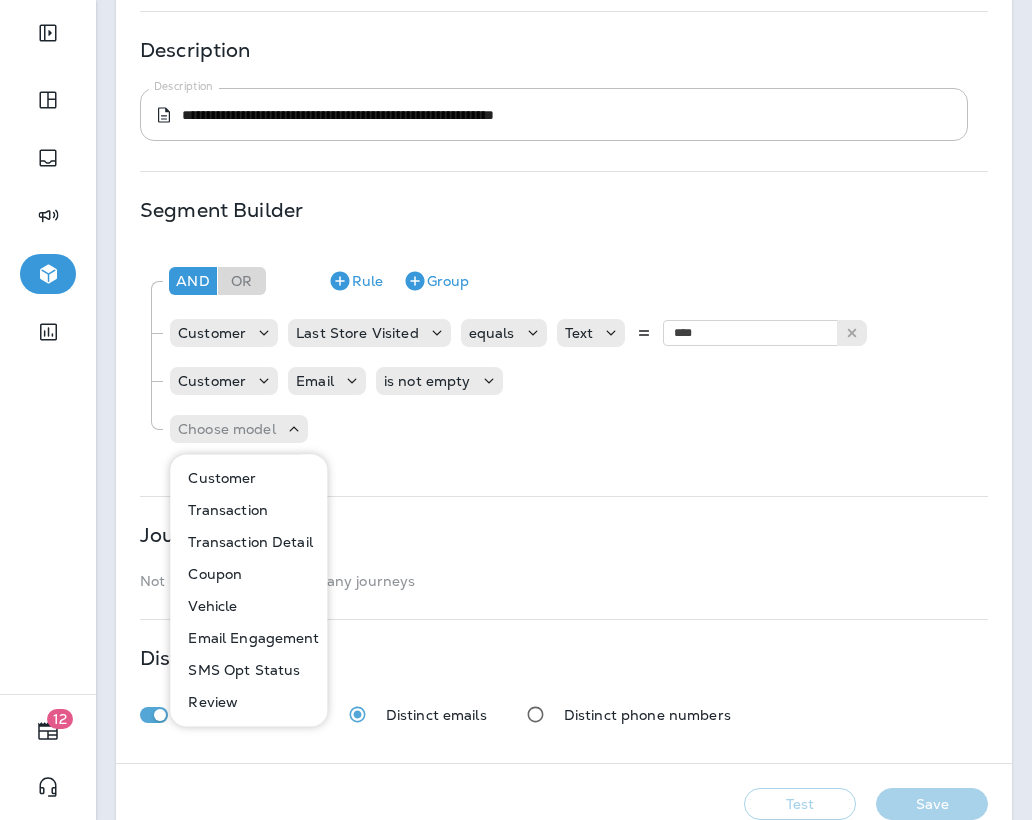 click on "Customer" at bounding box center (218, 478) 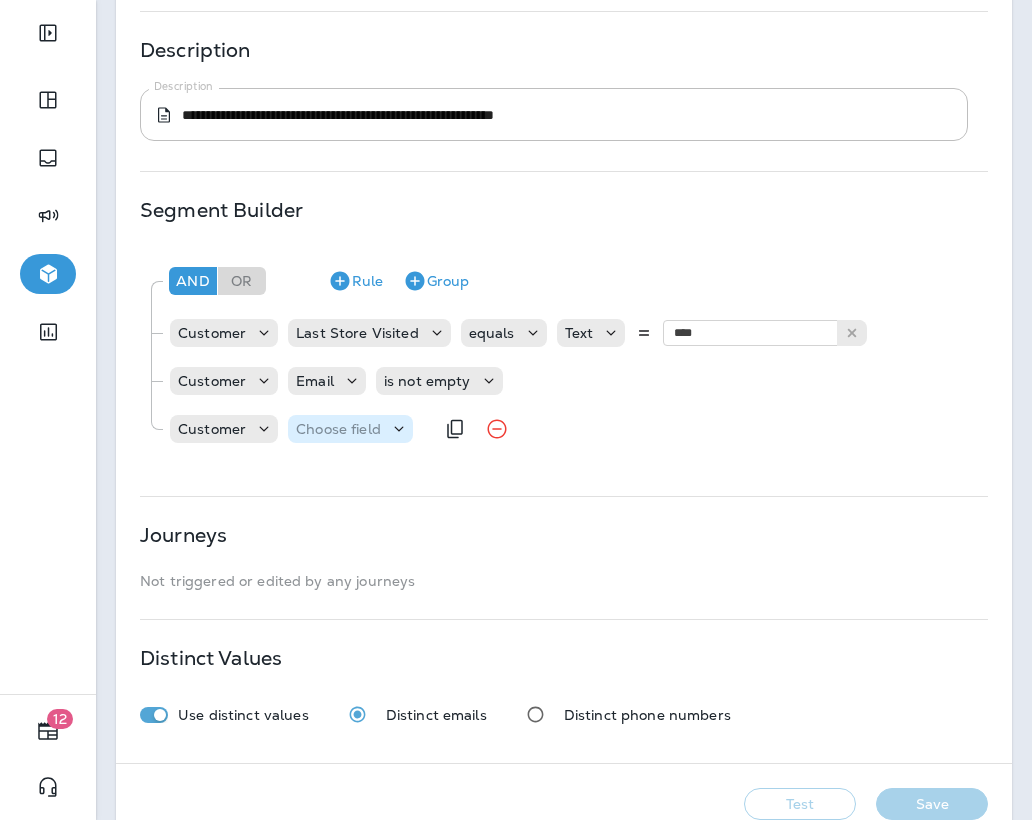 click on "Choose field" at bounding box center (338, 429) 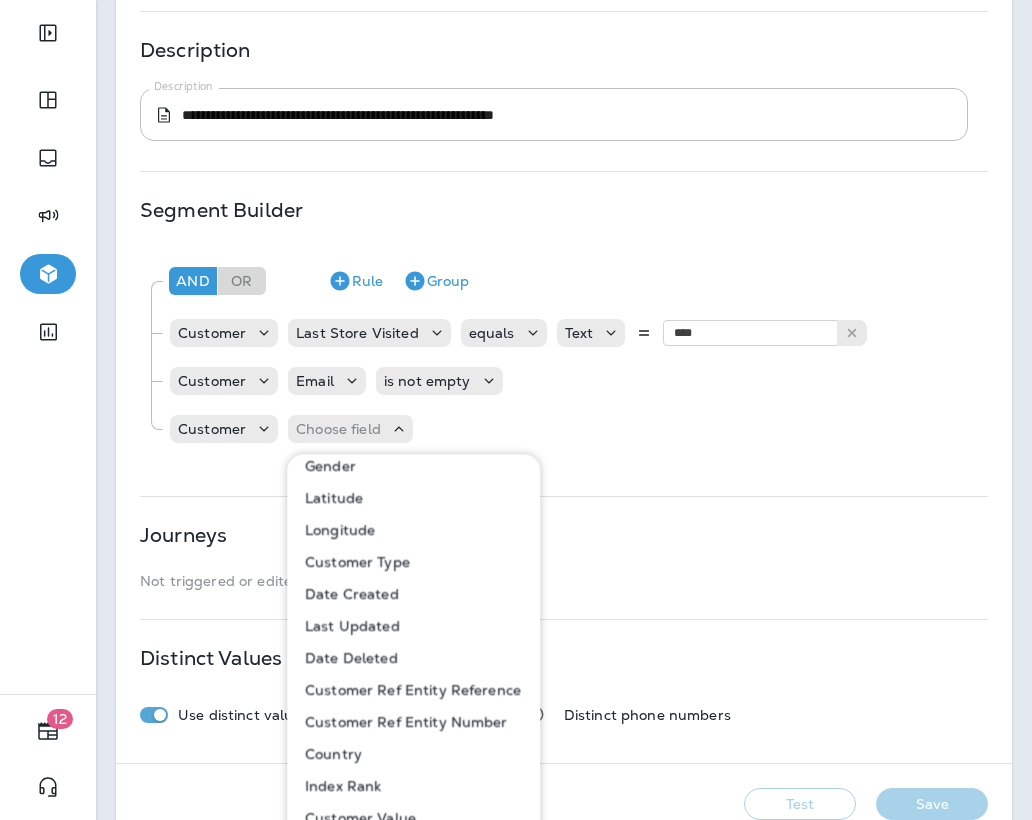 scroll, scrollTop: 500, scrollLeft: 0, axis: vertical 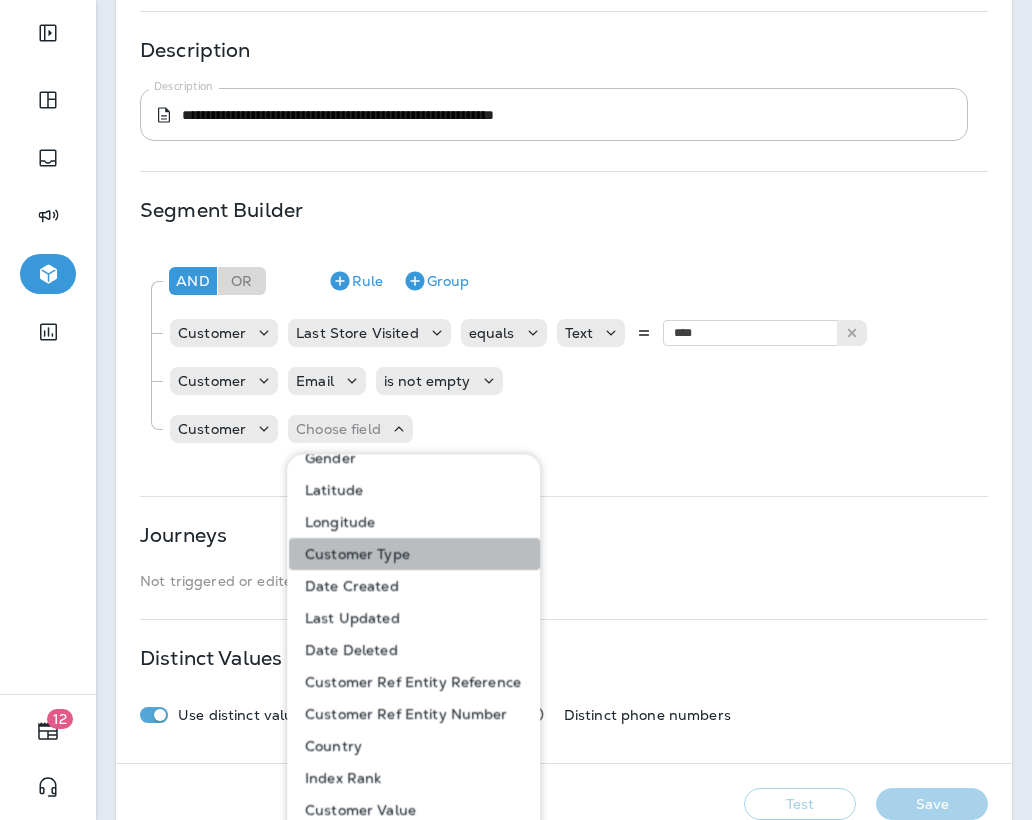click on "Customer Type" at bounding box center [414, 554] 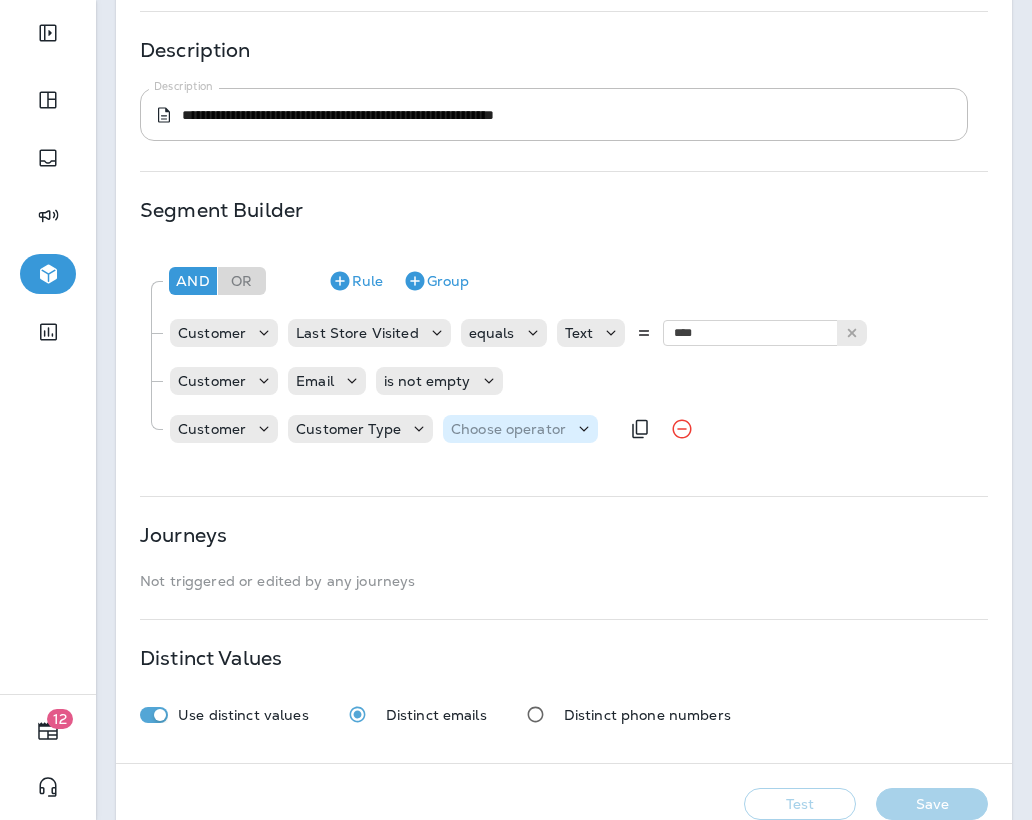 click on "Choose operator" at bounding box center [508, 429] 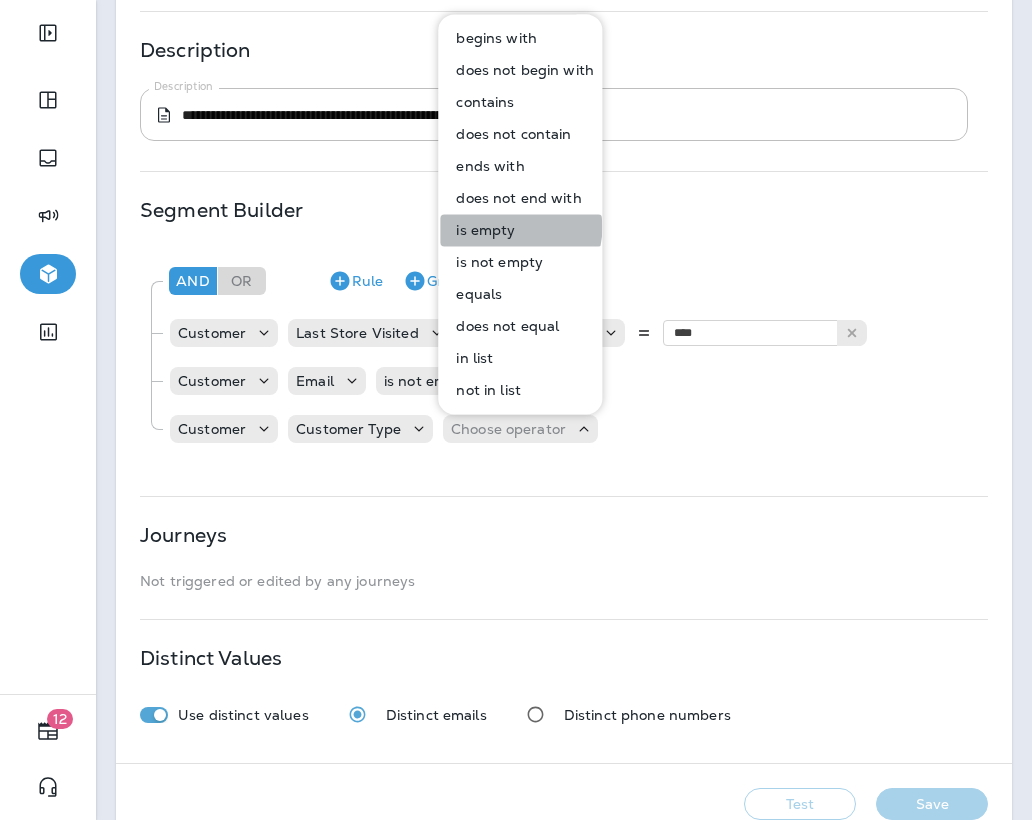 click on "is empty" at bounding box center [481, 230] 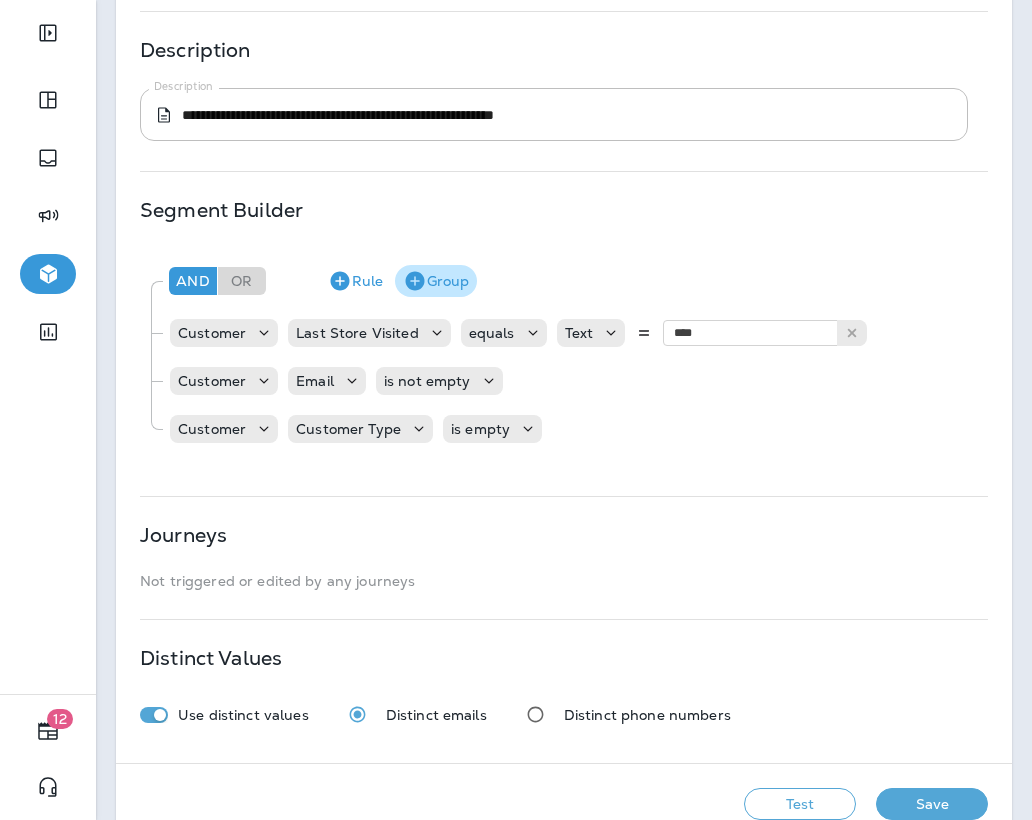 click on "Group" at bounding box center [436, 281] 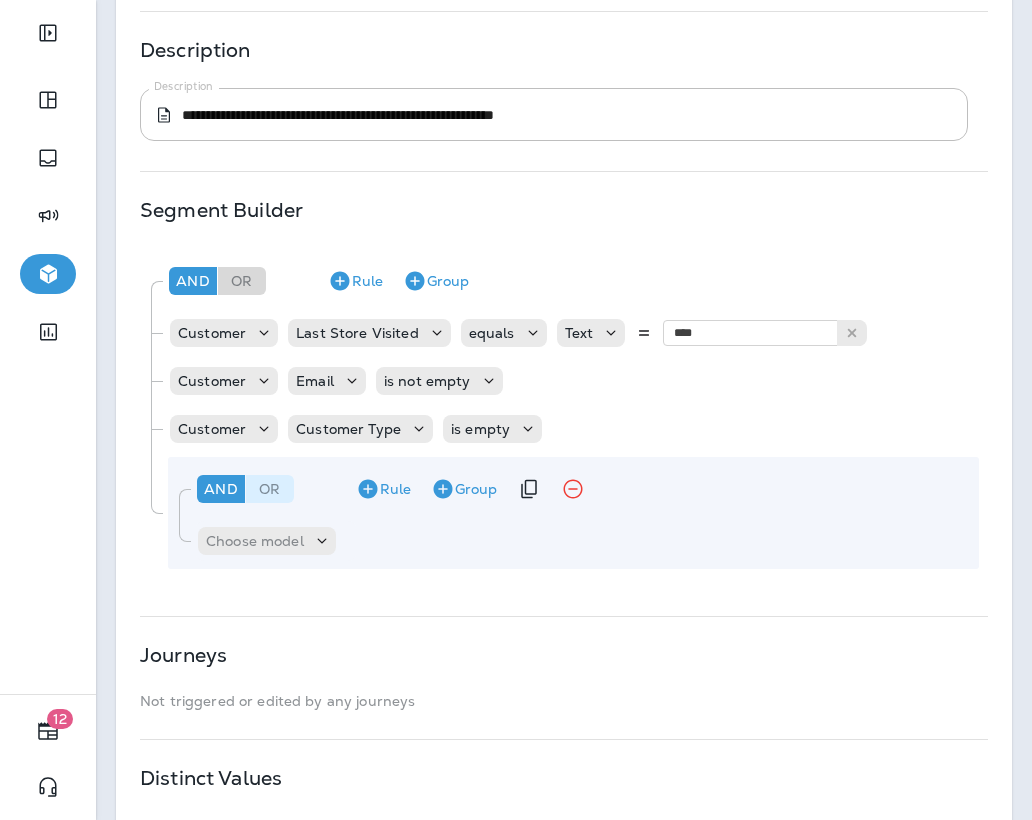 click on "Or" at bounding box center (270, 489) 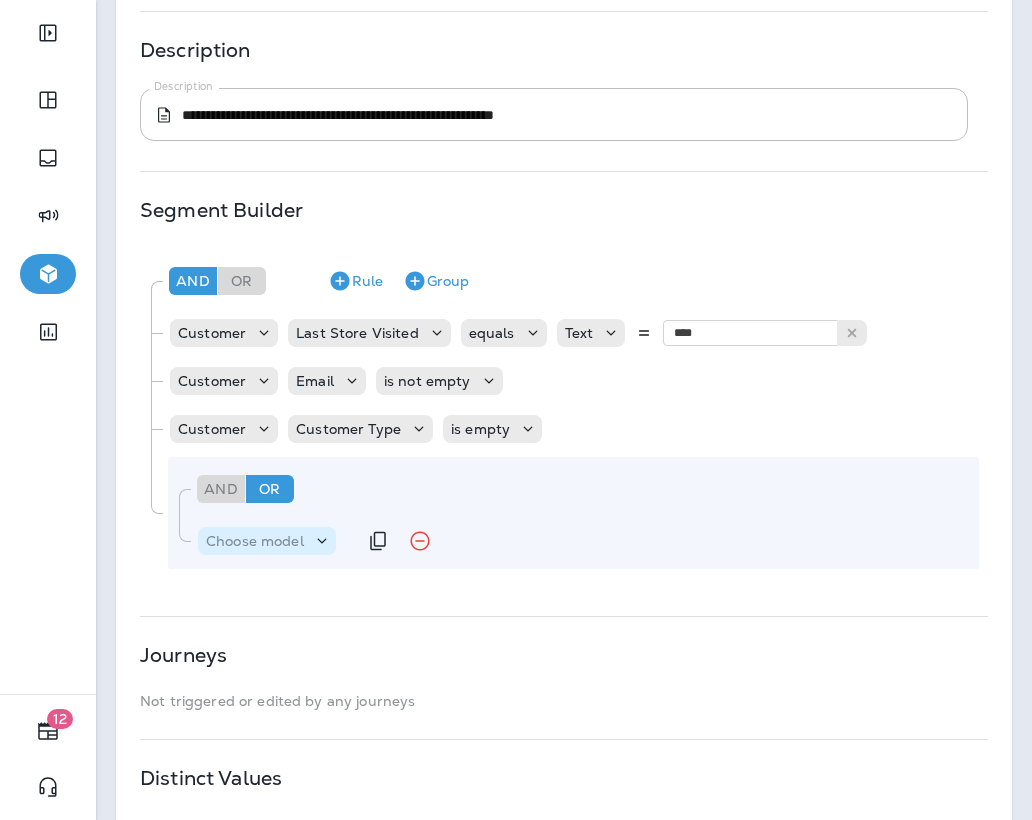 click on "Choose model" at bounding box center [255, 541] 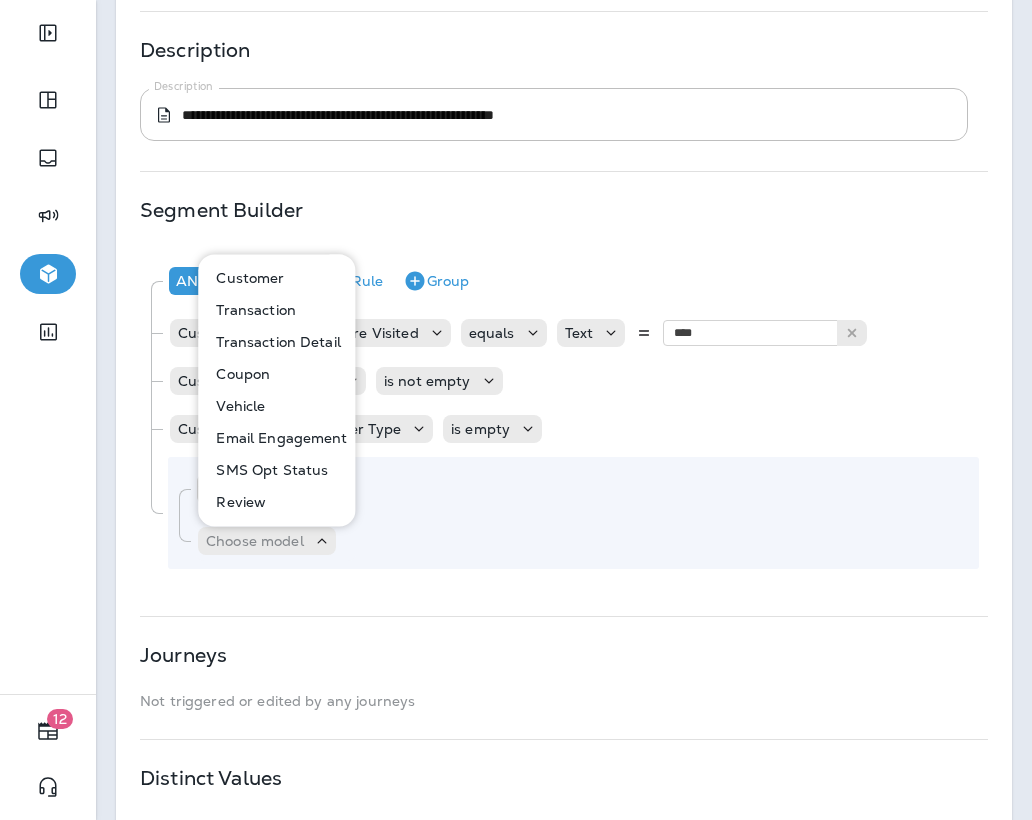 click on "Email Engagement" at bounding box center [277, 438] 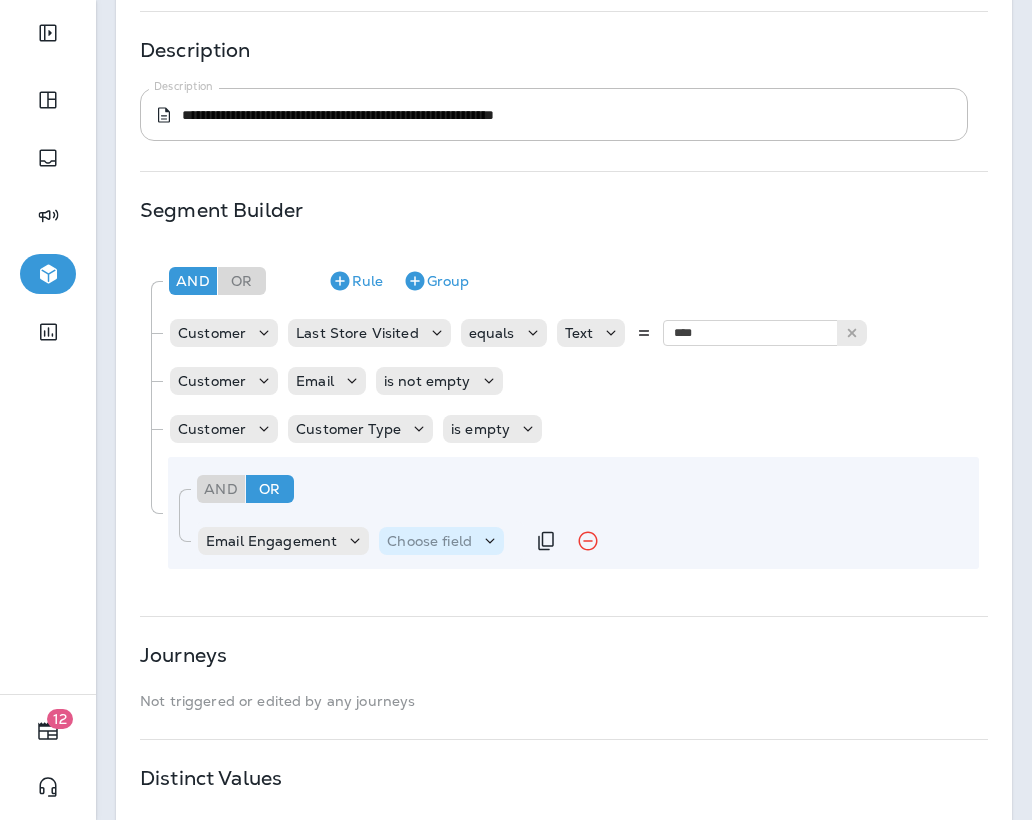 click on "Choose field" at bounding box center [429, 541] 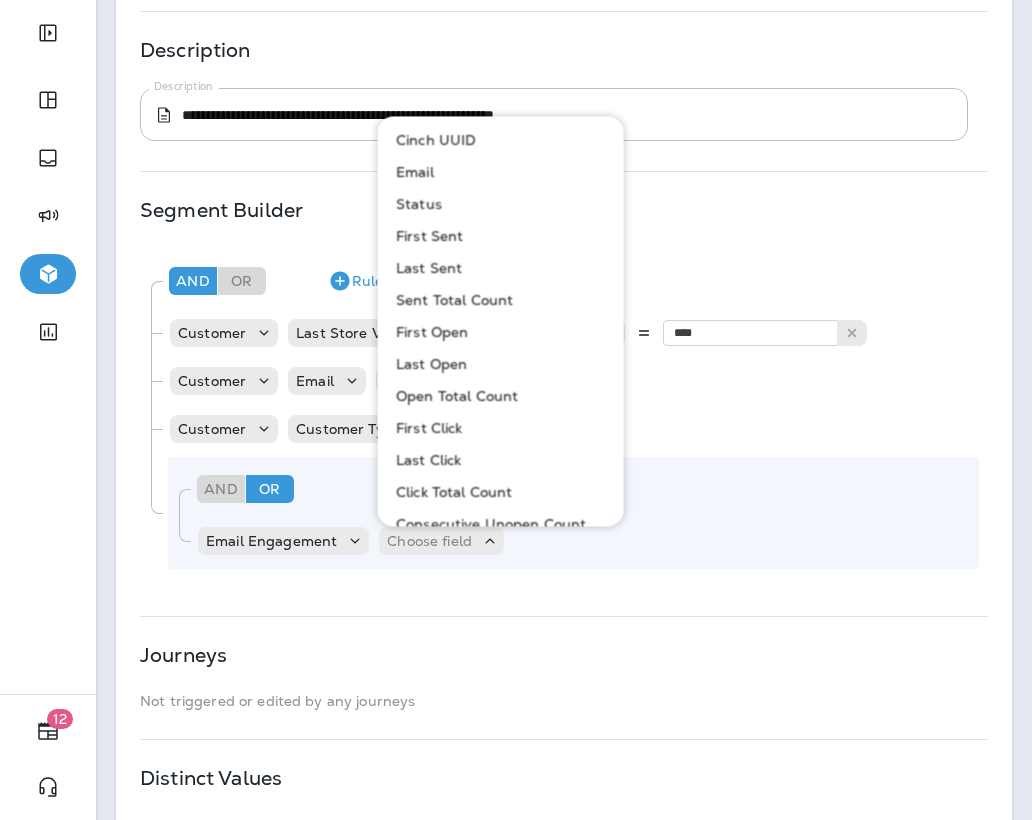 click on "Status" at bounding box center [502, 204] 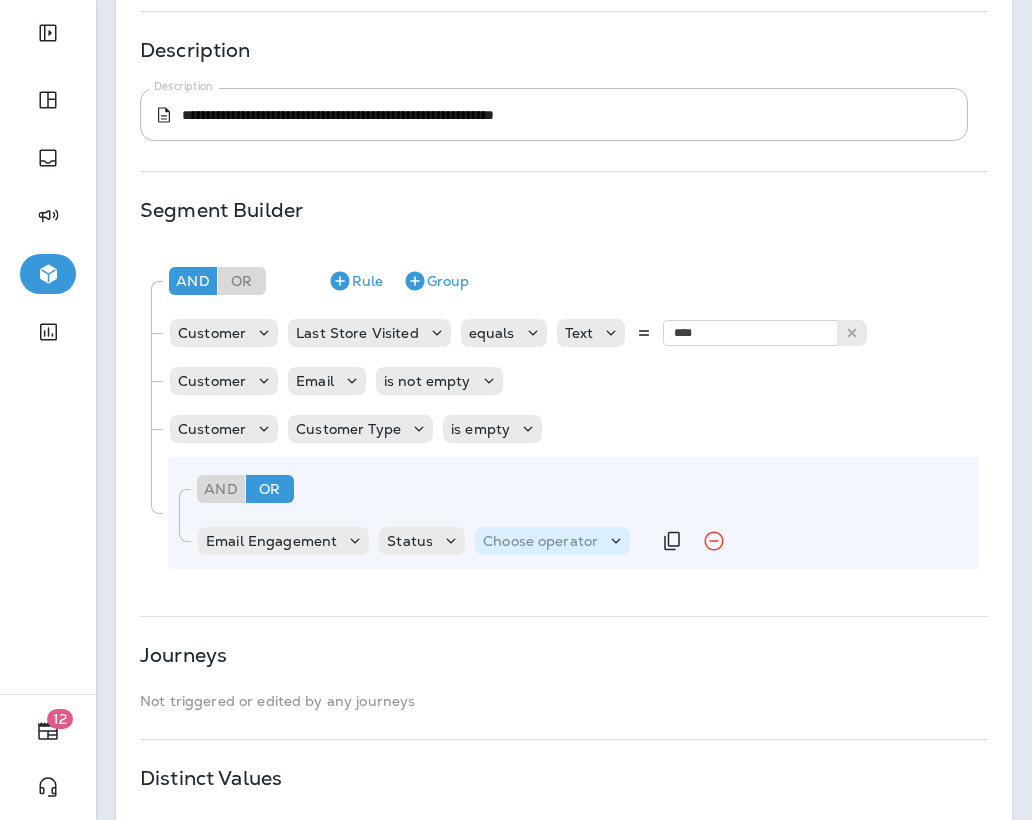 click on "Choose operator" at bounding box center [540, 541] 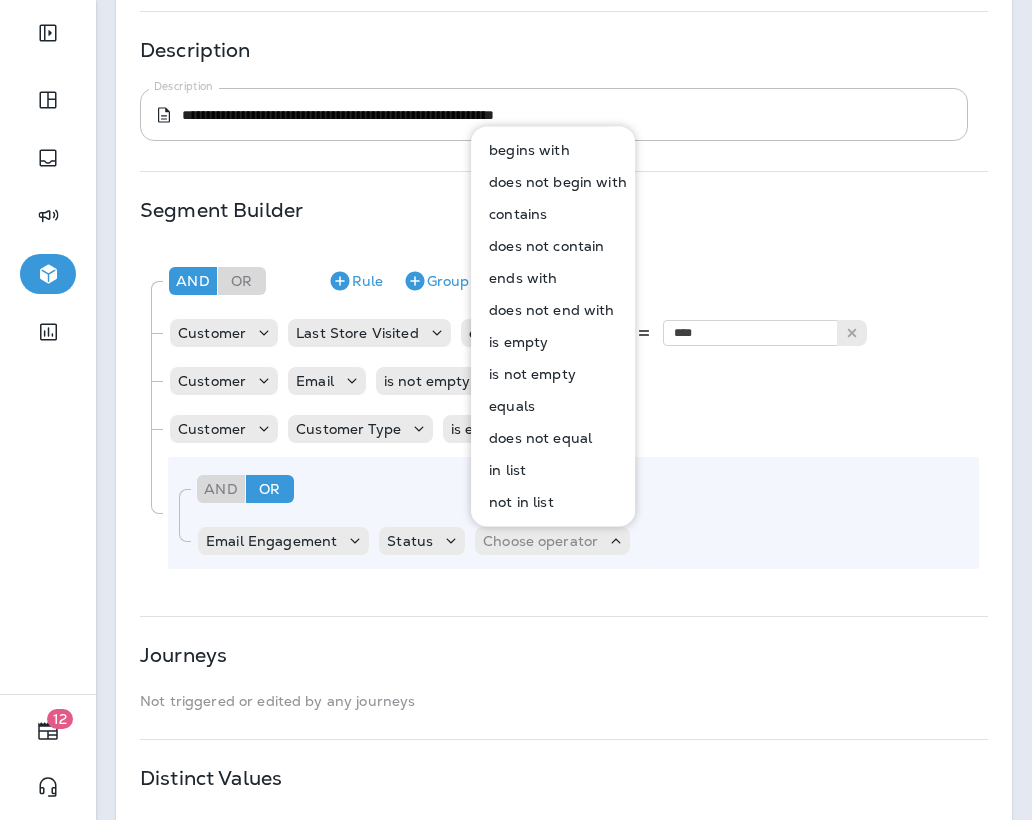 click on "equals" at bounding box center [508, 406] 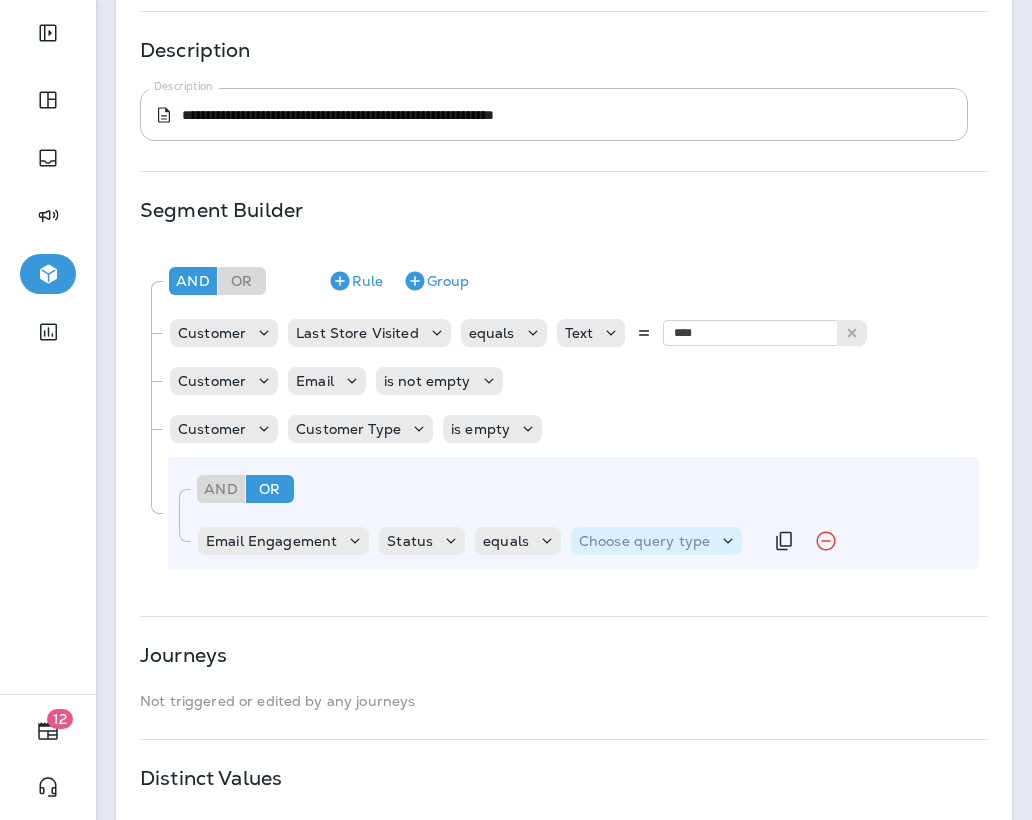 click on "Choose query type" at bounding box center (644, 541) 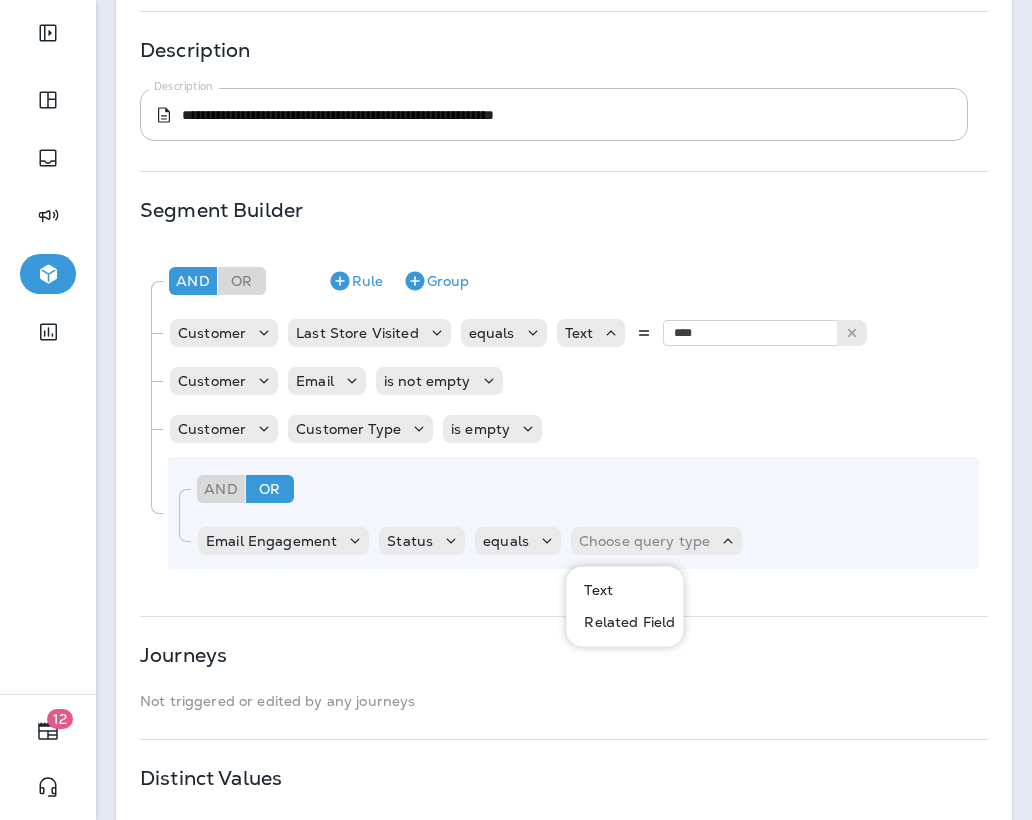 click on "Text" at bounding box center (594, 590) 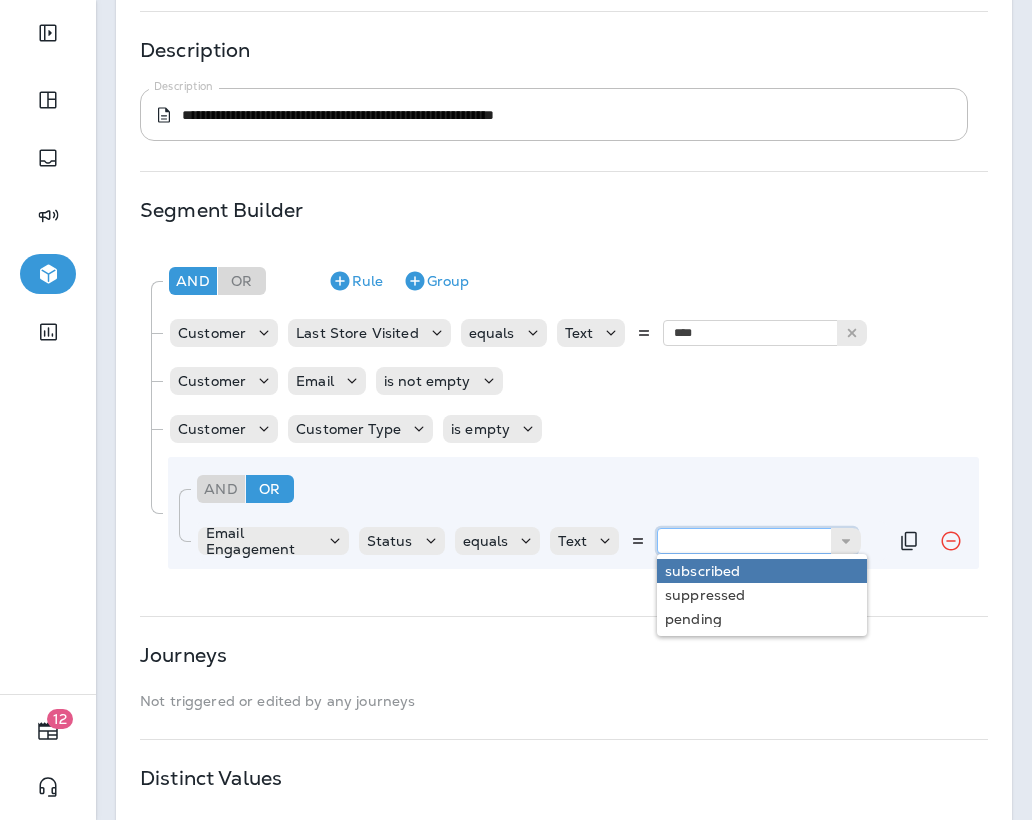 click at bounding box center [757, 541] 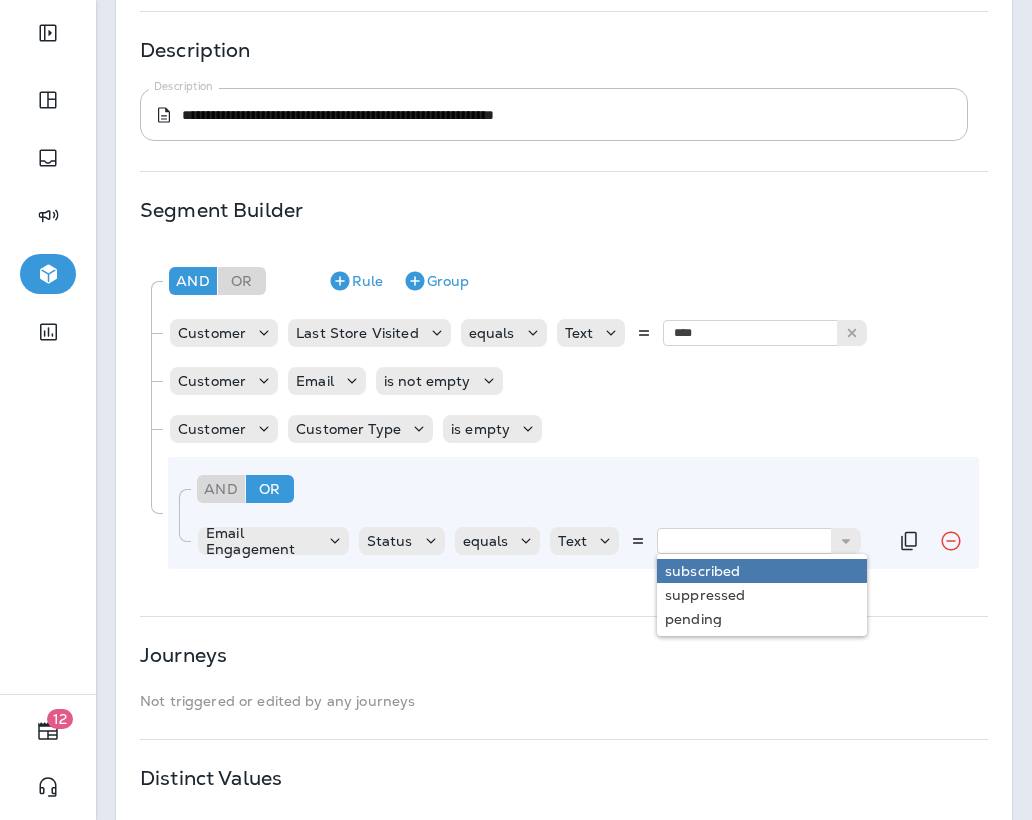 type on "**********" 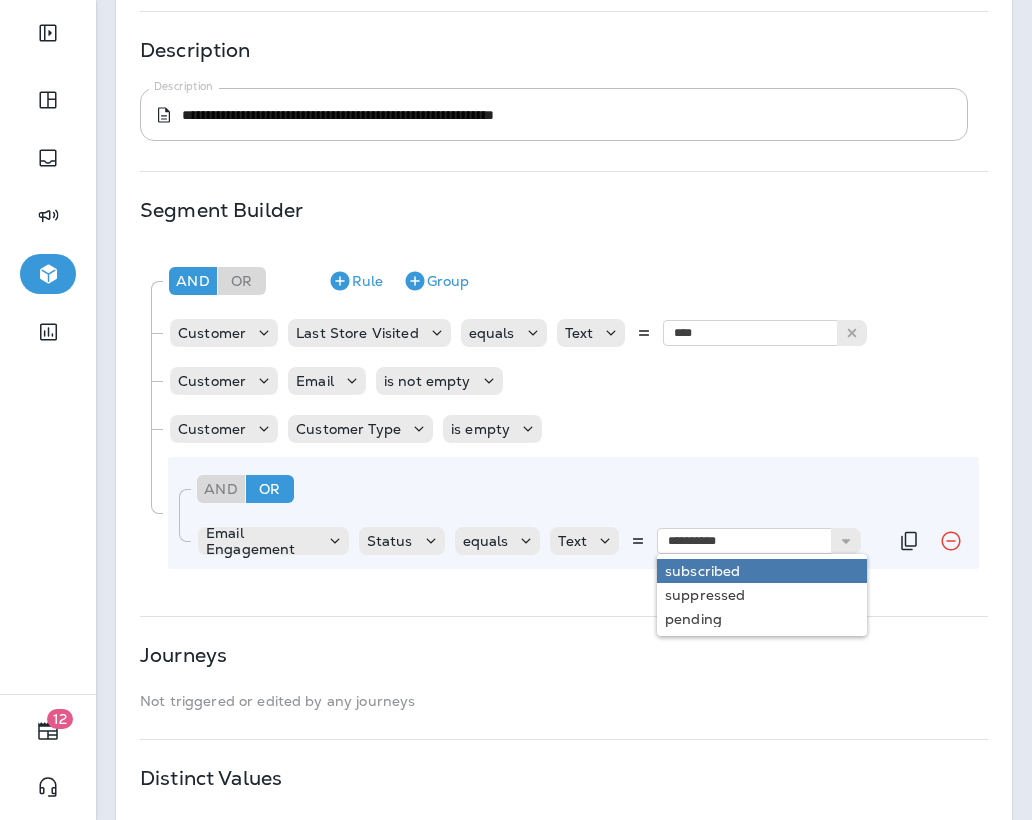 click on "**********" at bounding box center (573, 513) 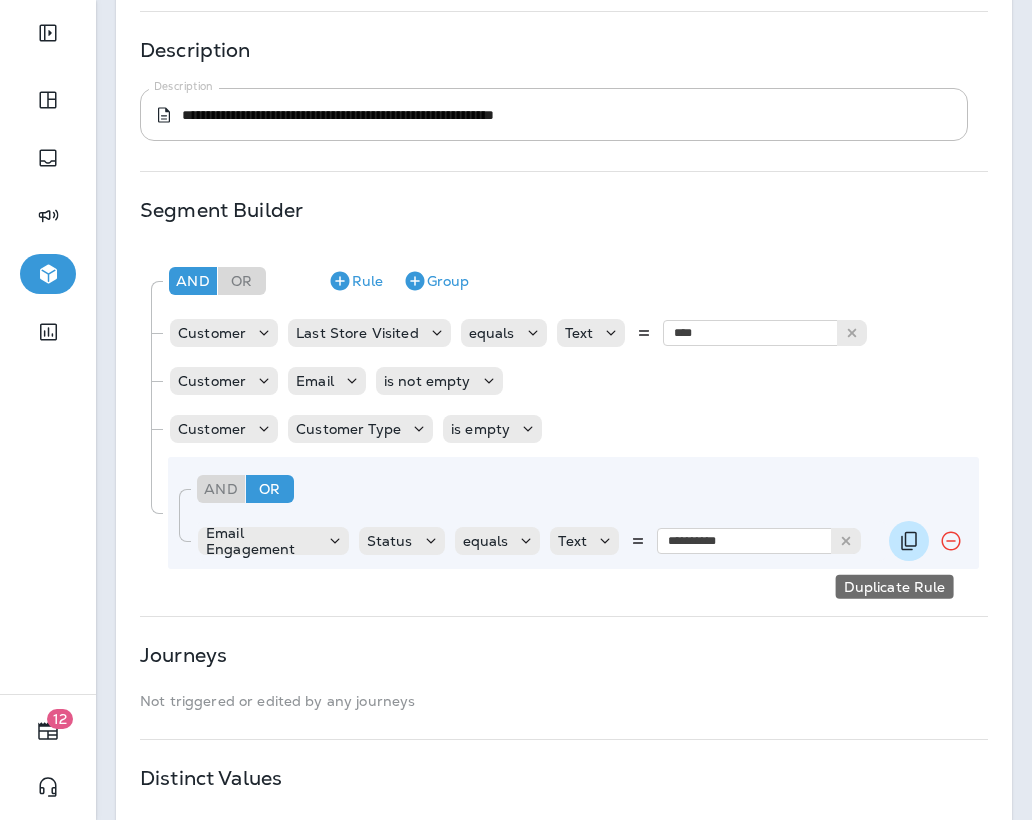 click 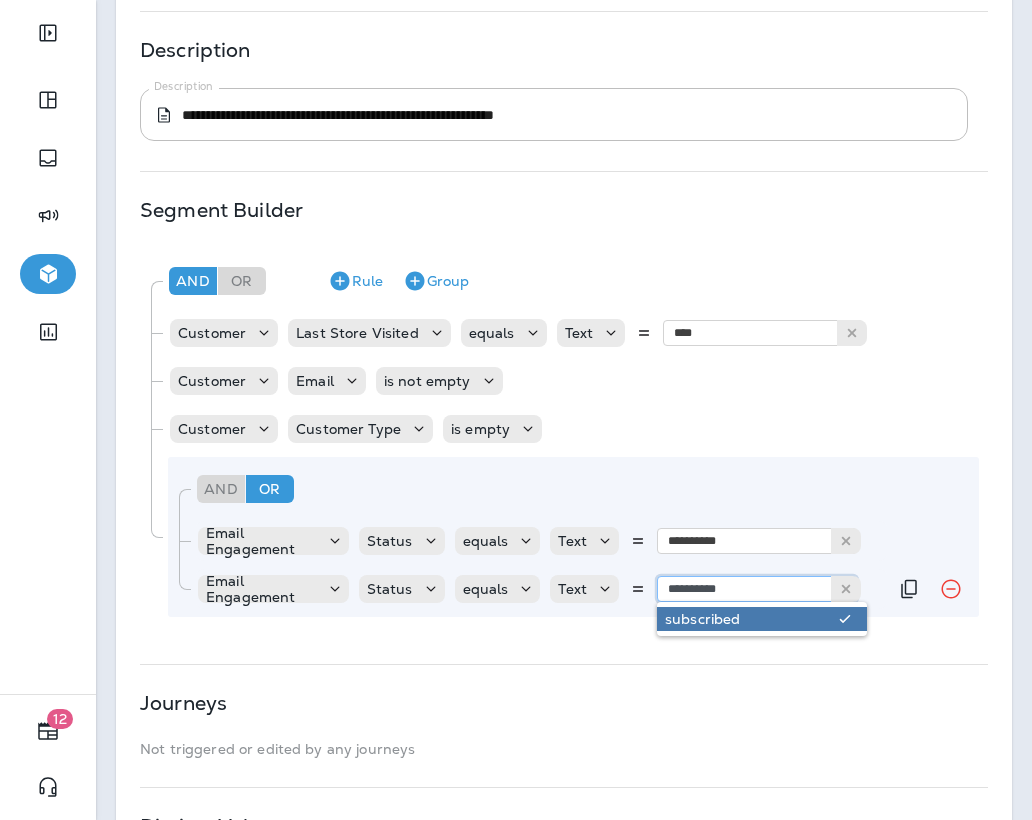 click on "**********" at bounding box center (757, 589) 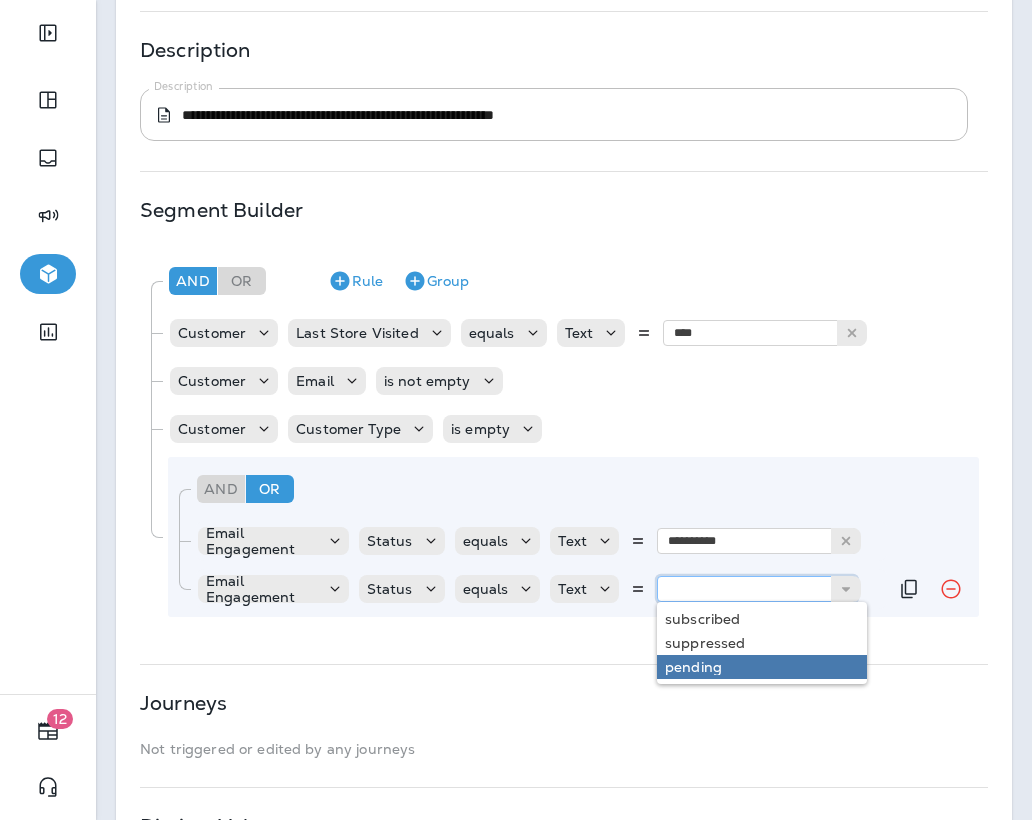type on "*******" 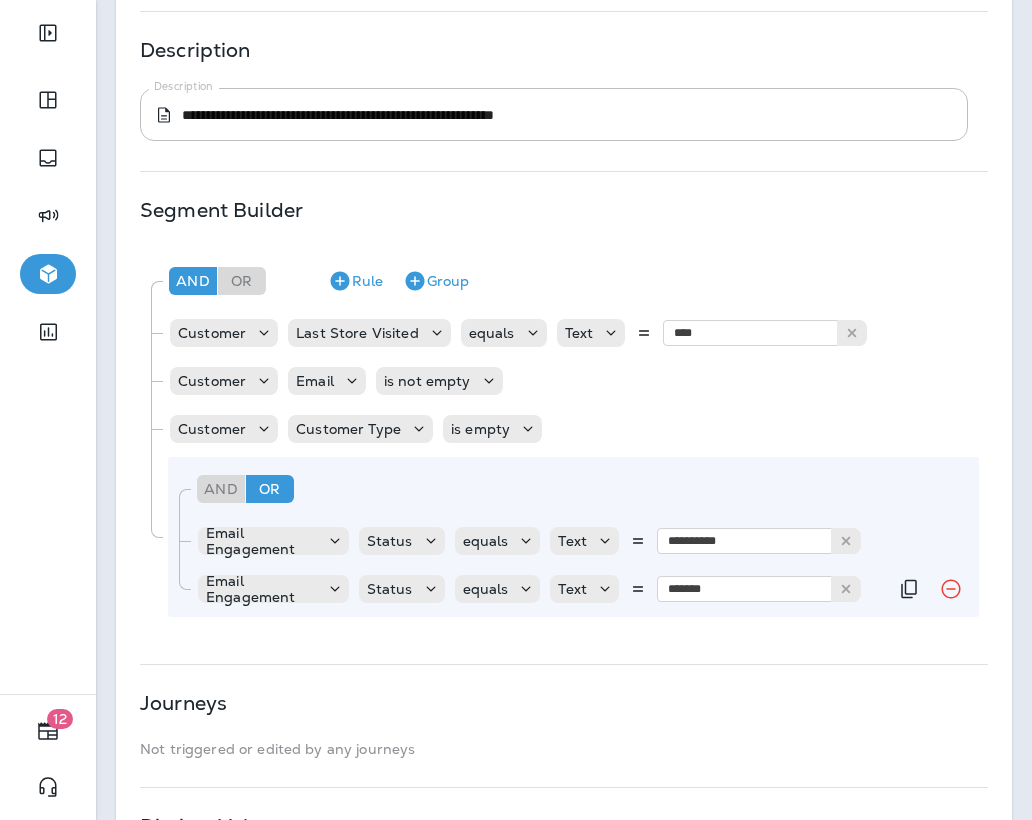 click on "**********" at bounding box center [564, 386] 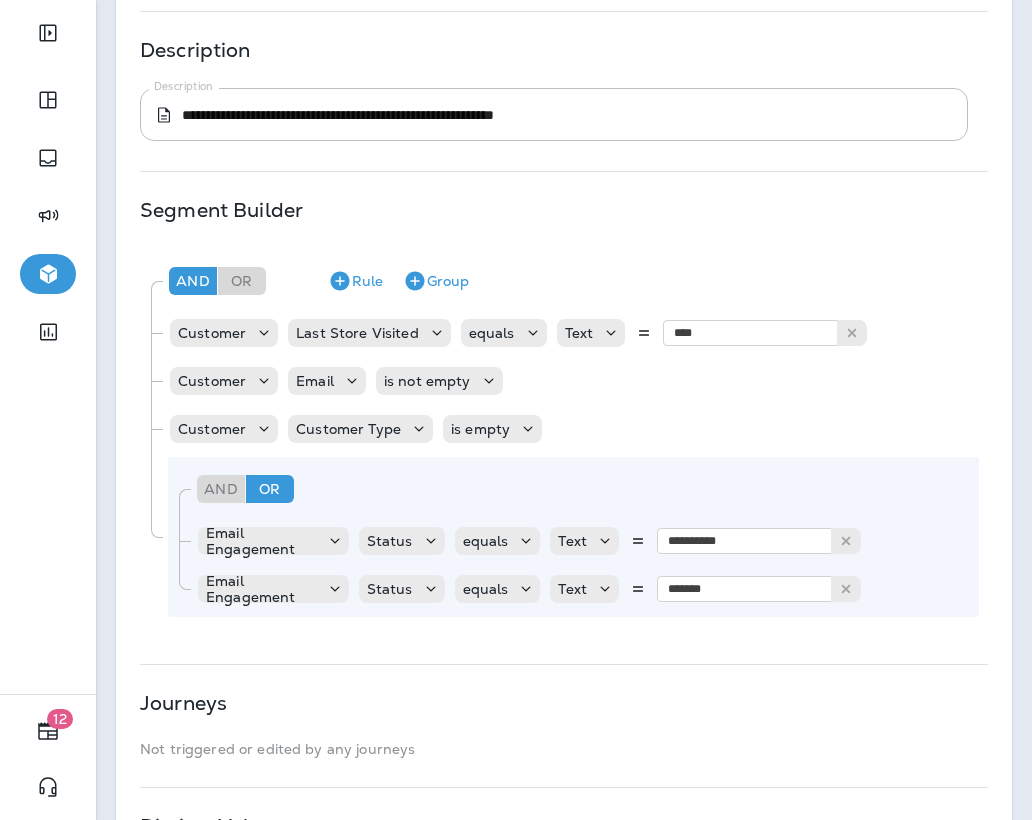 click on "**********" at bounding box center [564, 386] 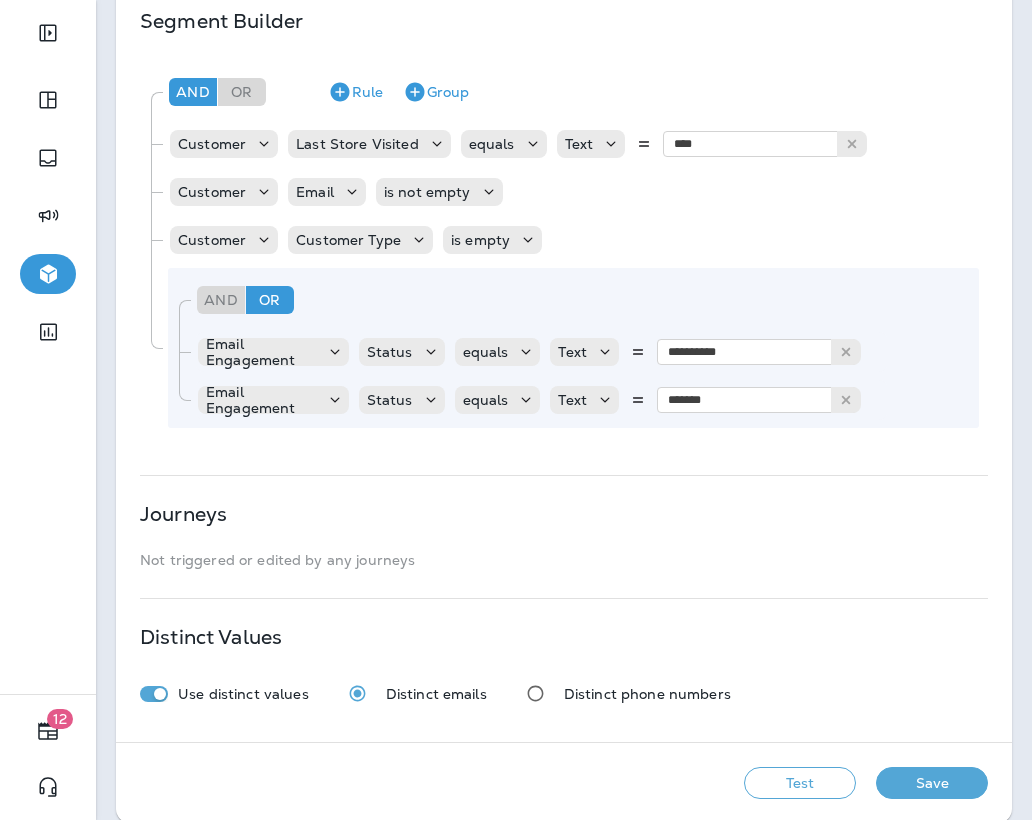scroll, scrollTop: 469, scrollLeft: 0, axis: vertical 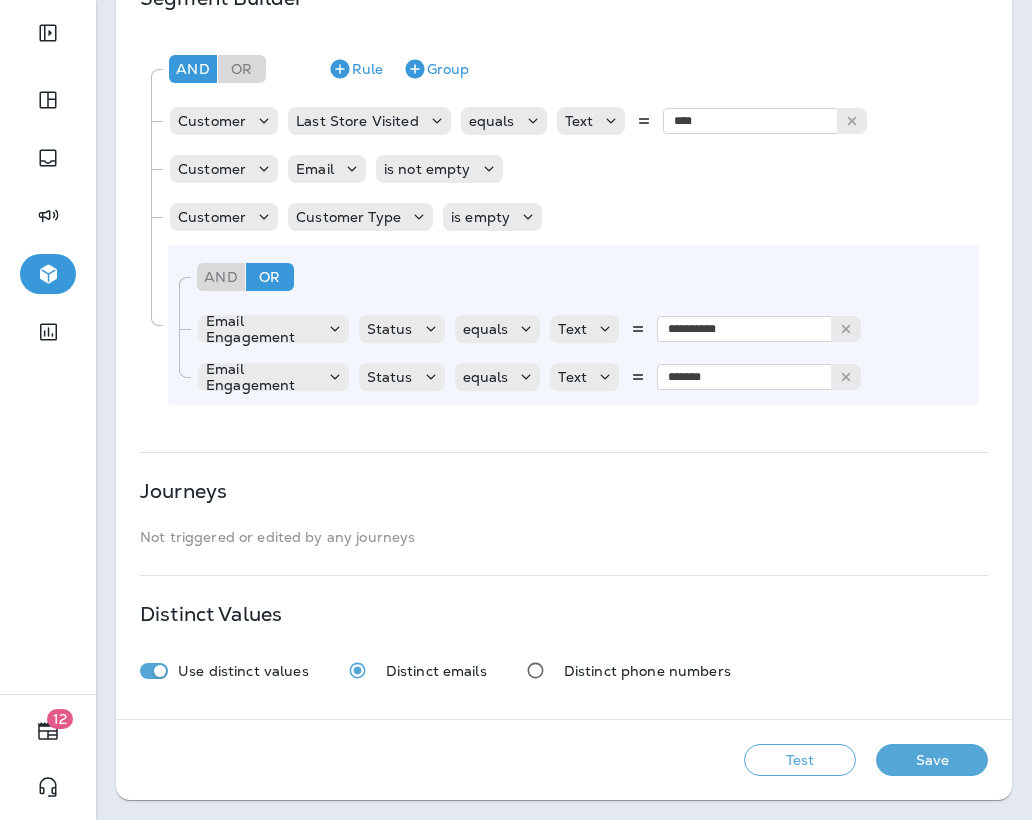 click on "Test" at bounding box center [800, 760] 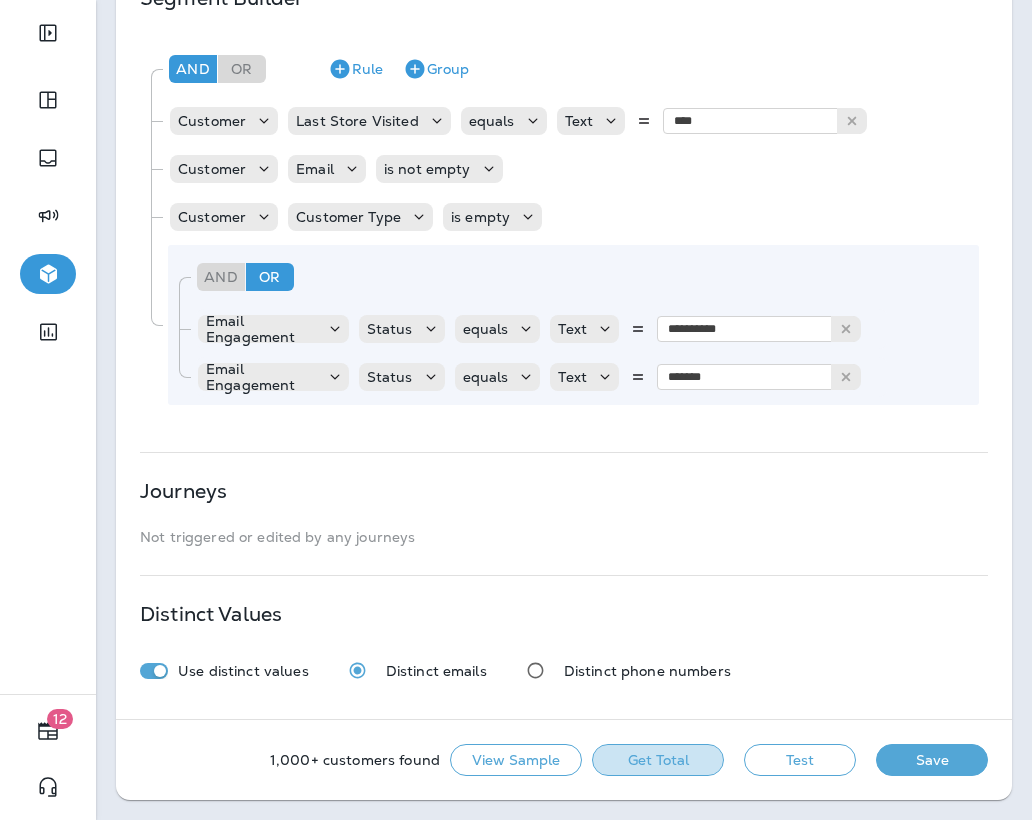 click on "Get Total" at bounding box center [658, 760] 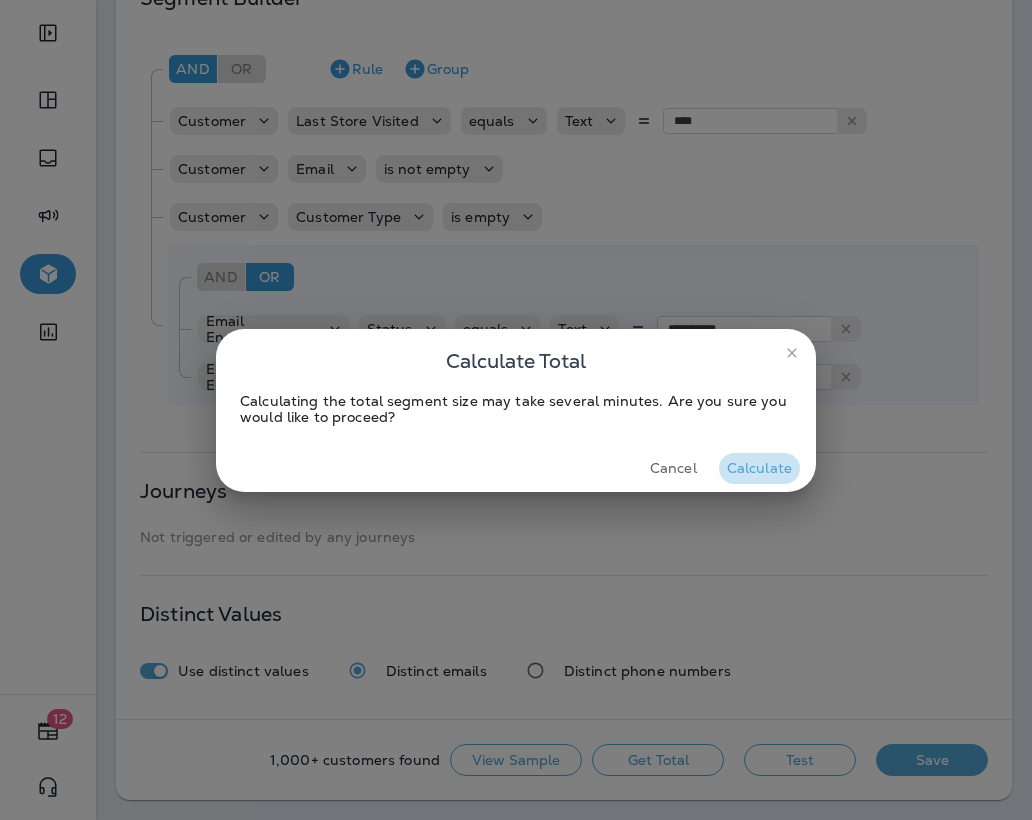 click on "Calculate" at bounding box center [759, 468] 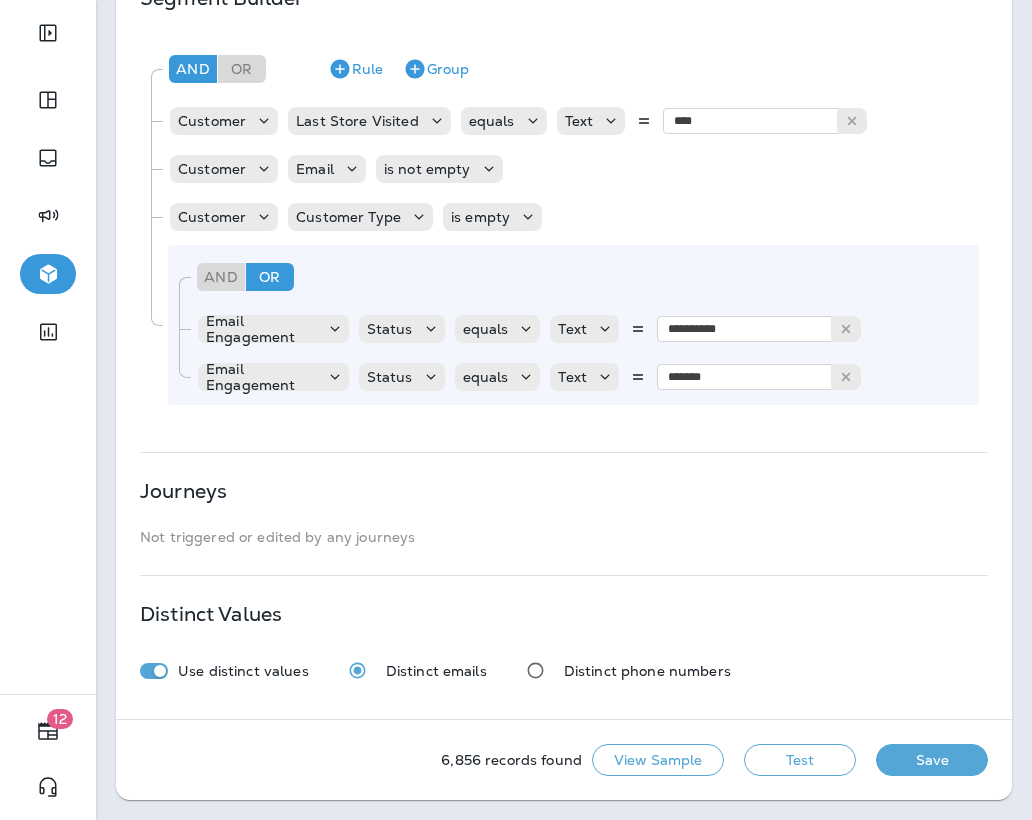 click on "Save" at bounding box center [932, 760] 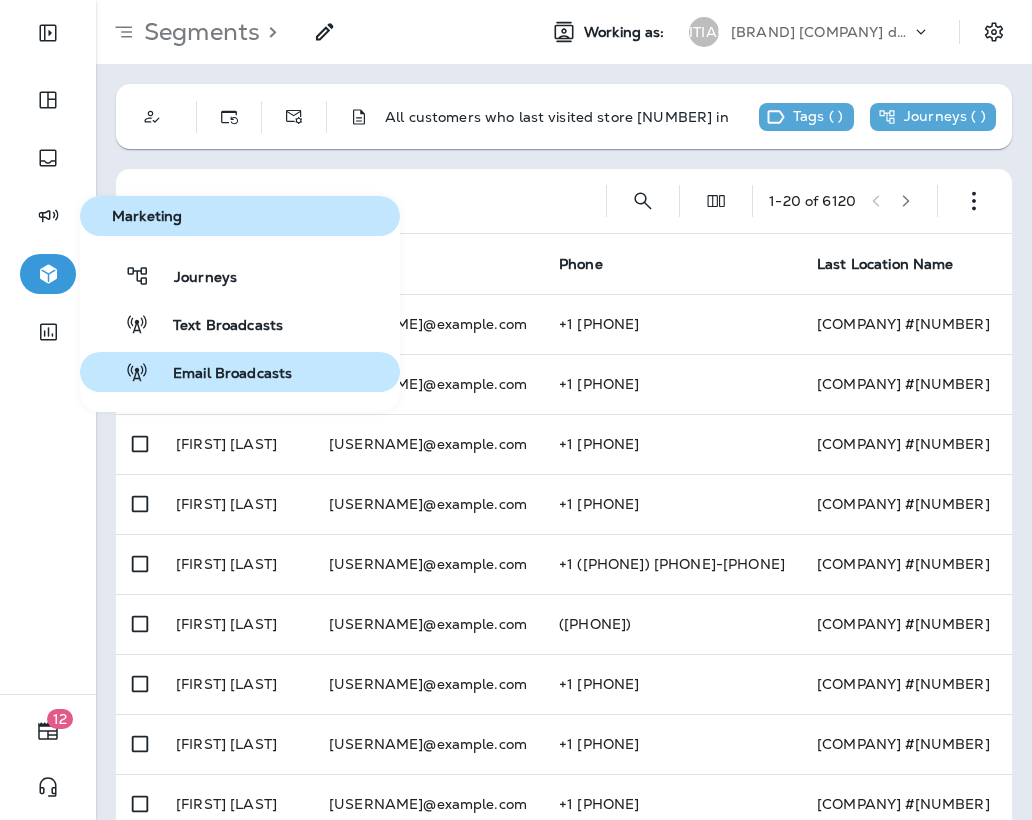 click on "Email Broadcasts" at bounding box center (220, 374) 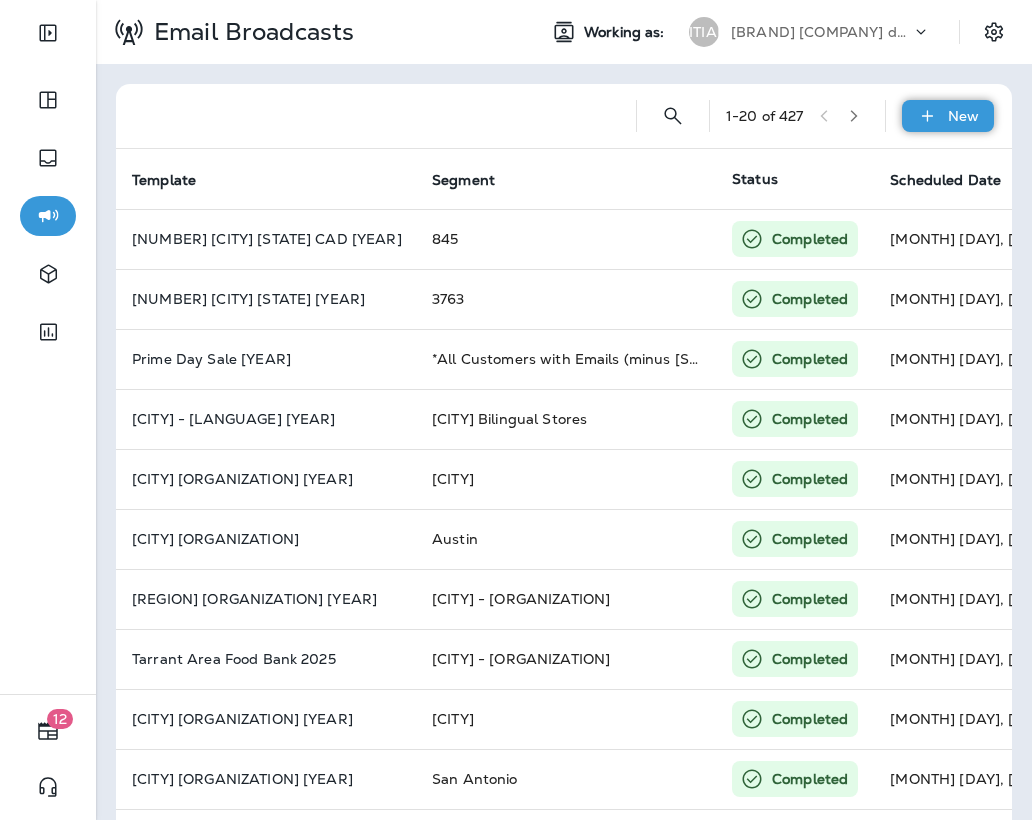 click 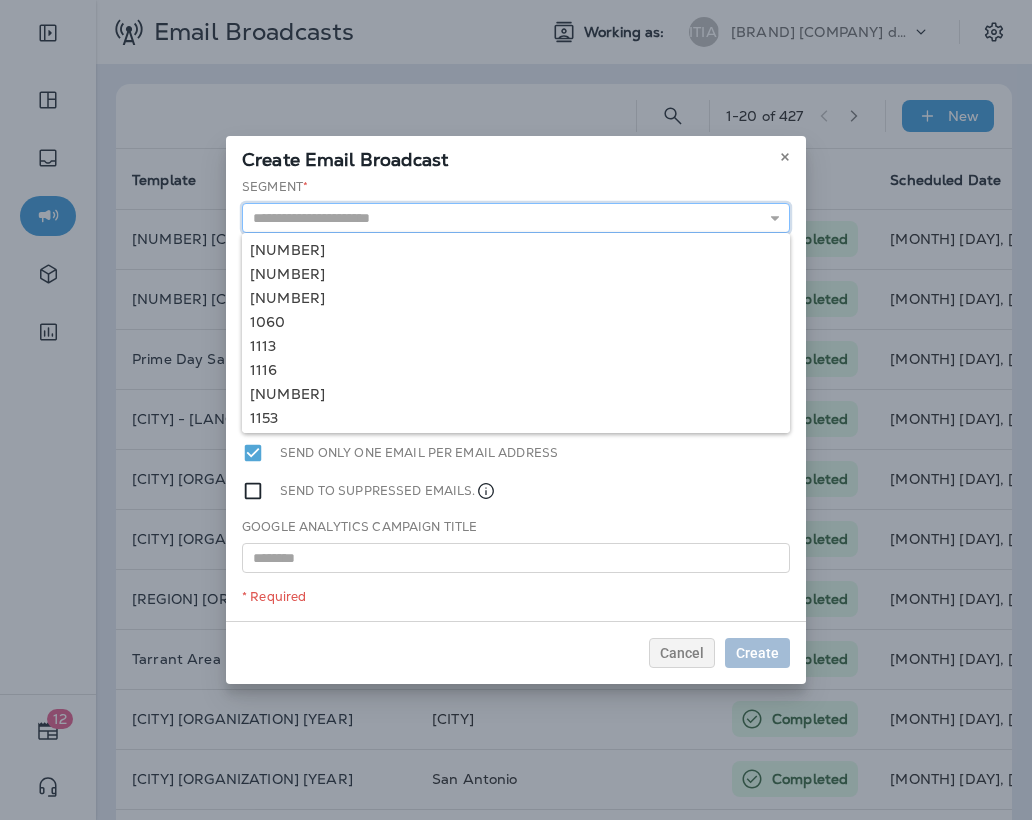 click at bounding box center (516, 218) 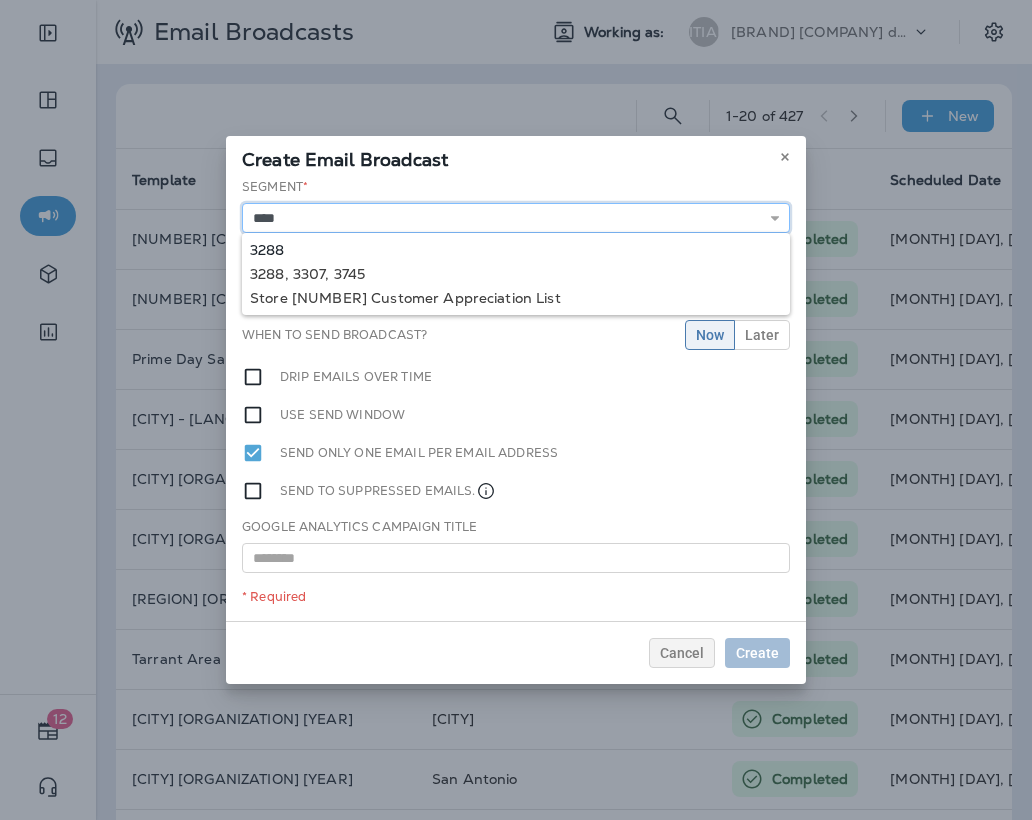 type on "****" 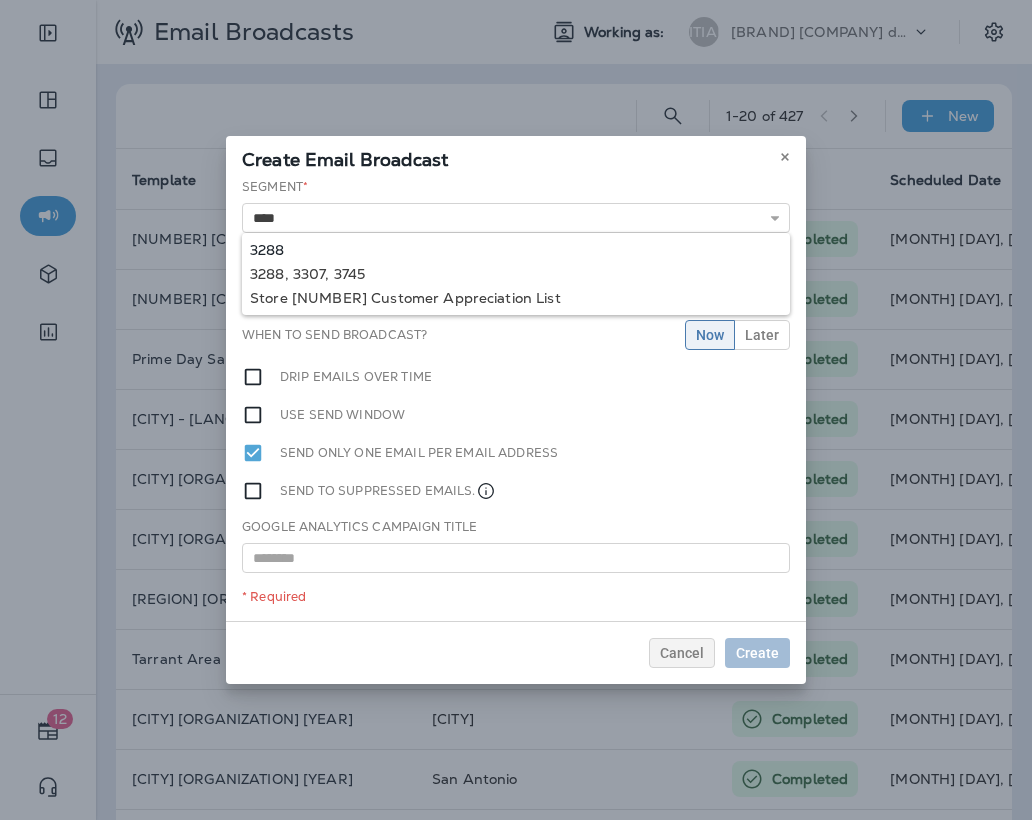 click on "Segment  * **** 3288 3288, 3307, 3745 Store 3288 Customer Appreciation List Template  * 1004 Portland Customer Appreciation Event 1009 Portland Customer Appreciation Event 1016 Tigard, [STATE] Customer Appreciation Event 1060 Permanently Closed 1113 Columbia Customer Appreciation Event 1116 Jefferson City Customer Appreciation Event 1150 Arlington Customer Appreciation Event 1150 Arlington TX CAD [YEAR] 1153 Grand Re-Opening Event 1153 were open When to send broadcast?   Now   Later Drip emails over time Use send window Send only one email per email address Send to suppressed emails. Google Analytics Campaign Title * Required" at bounding box center [516, 399] 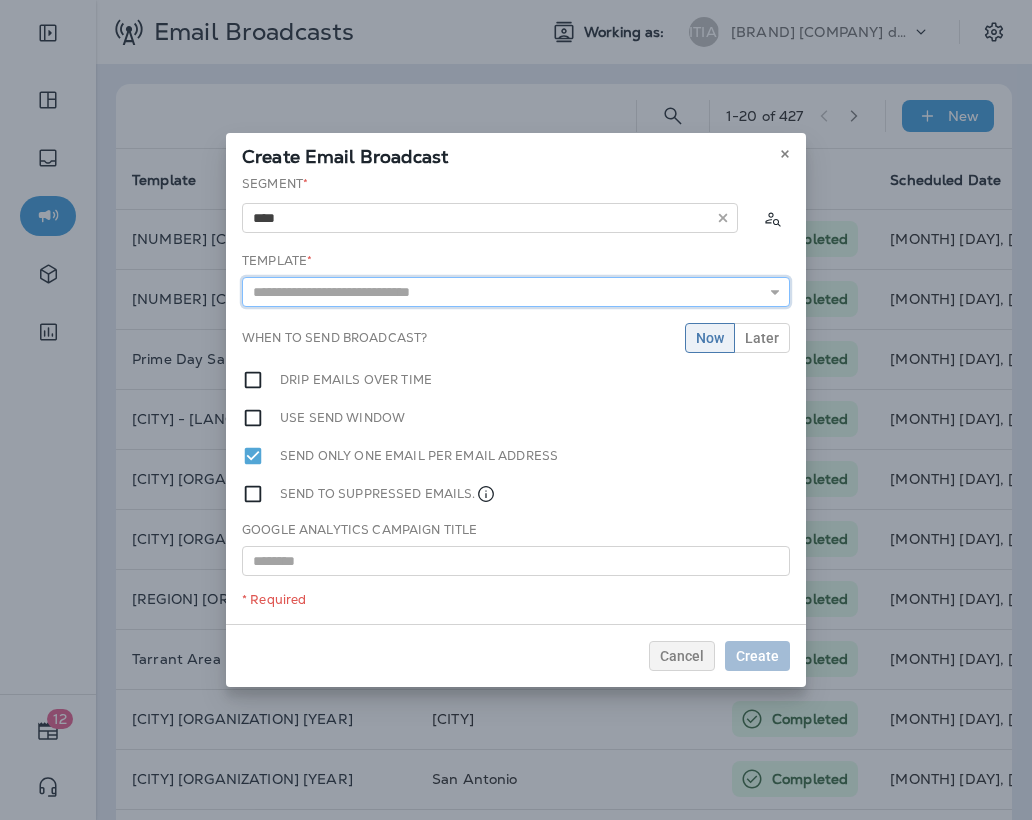 click at bounding box center (516, 292) 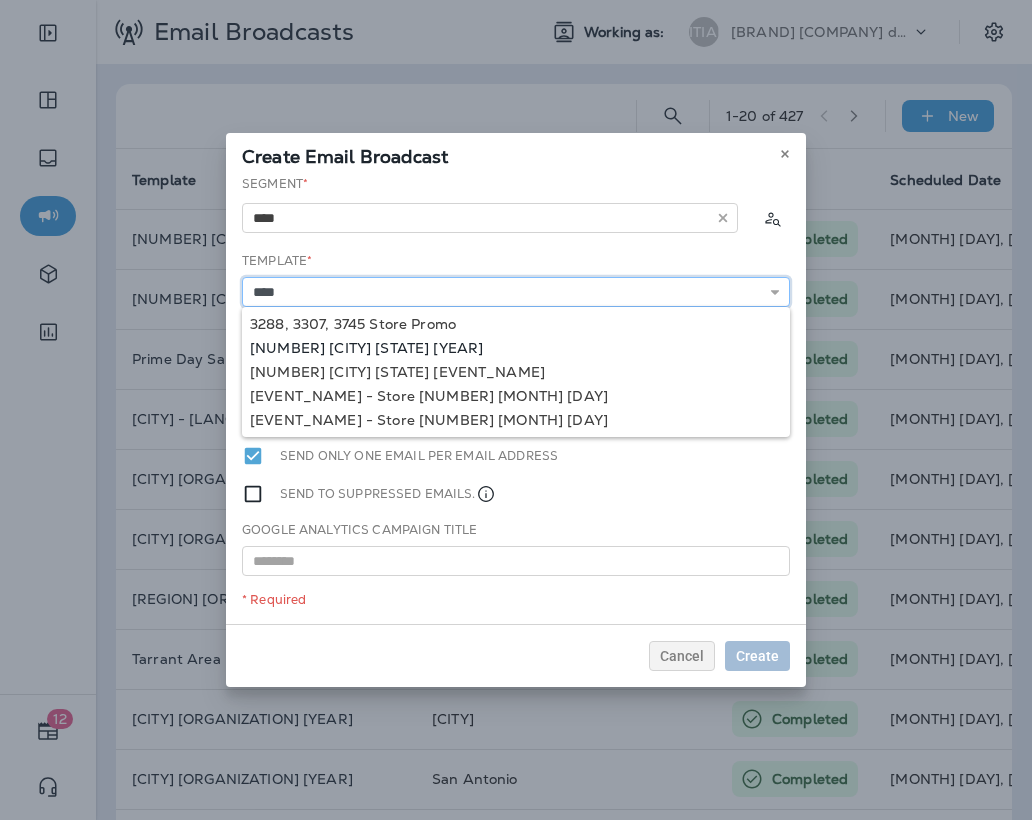 type on "**********" 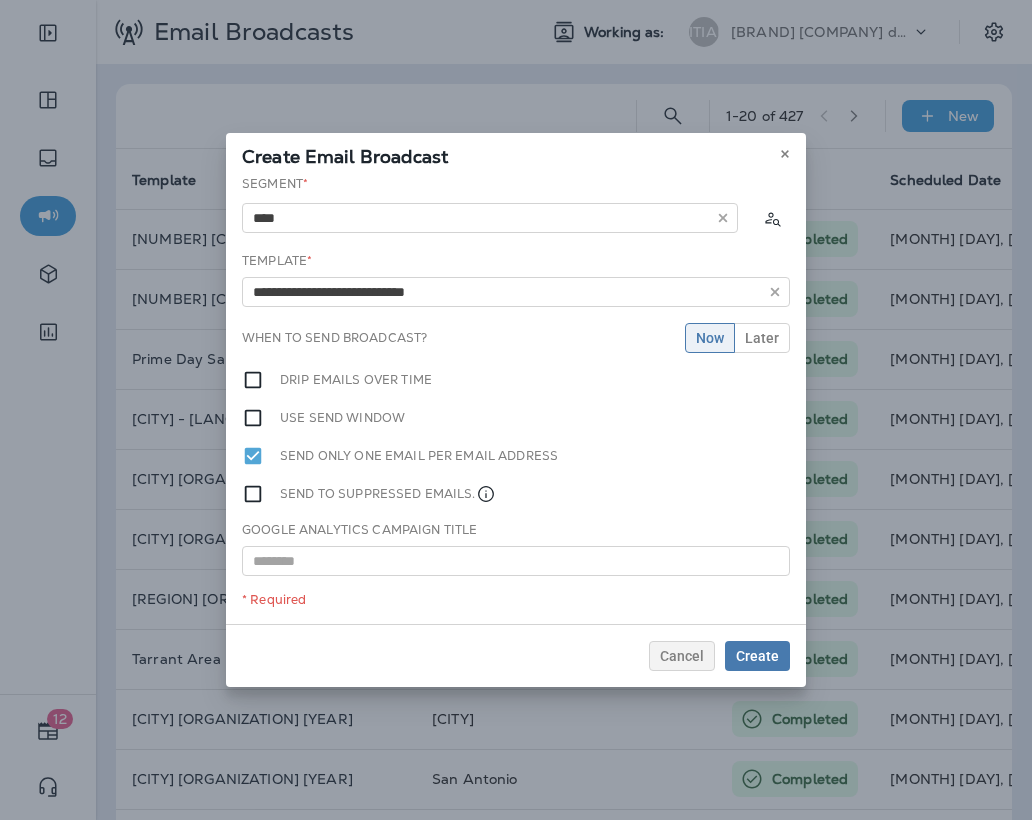 click on "**********" at bounding box center [516, 399] 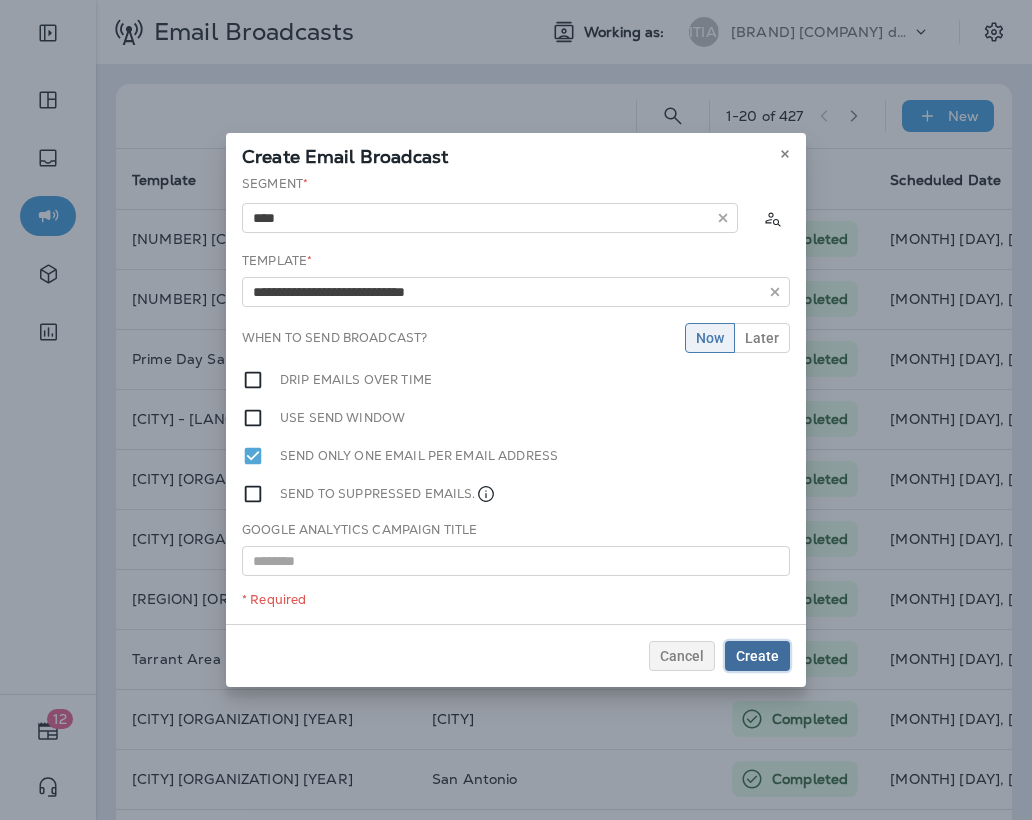 click on "Create" at bounding box center (757, 656) 